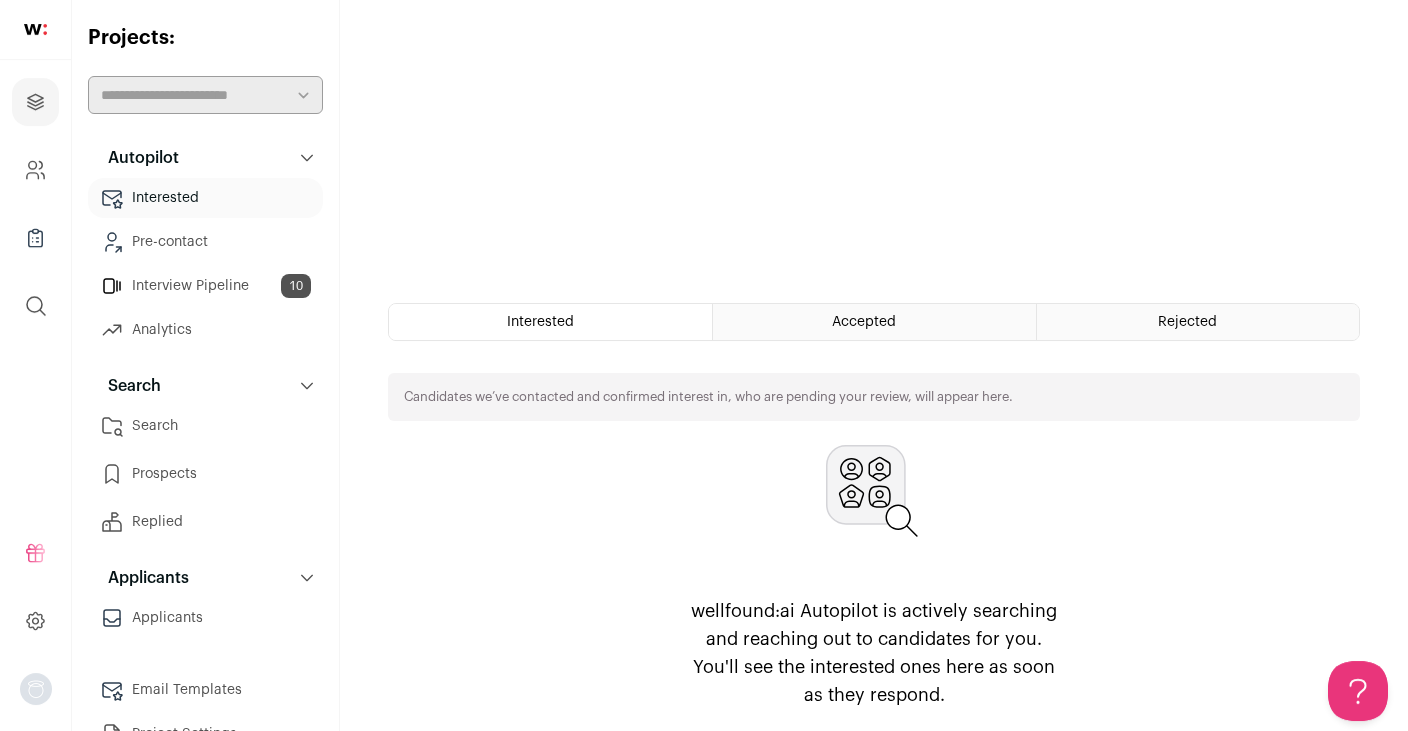 scroll, scrollTop: 386, scrollLeft: 0, axis: vertical 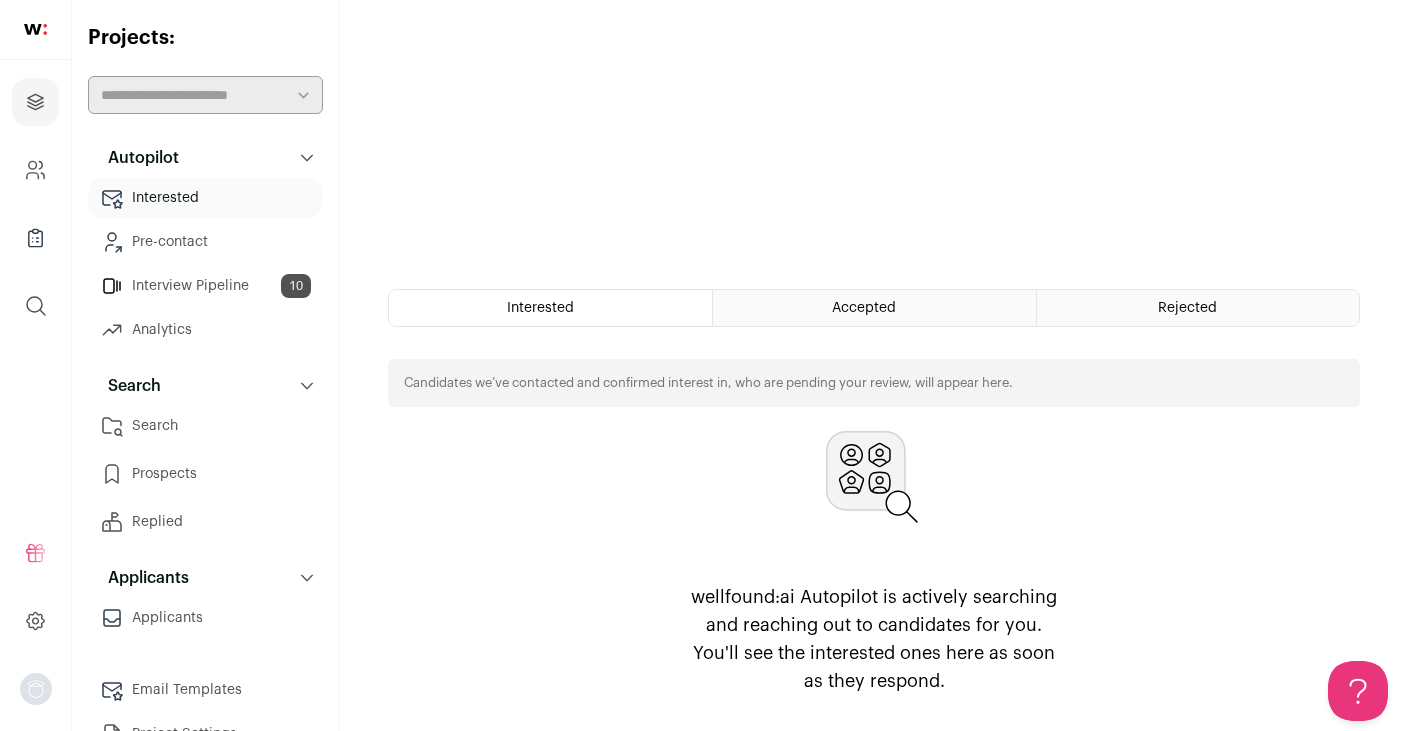 click on "Interview Pipeline
10" at bounding box center (205, 286) 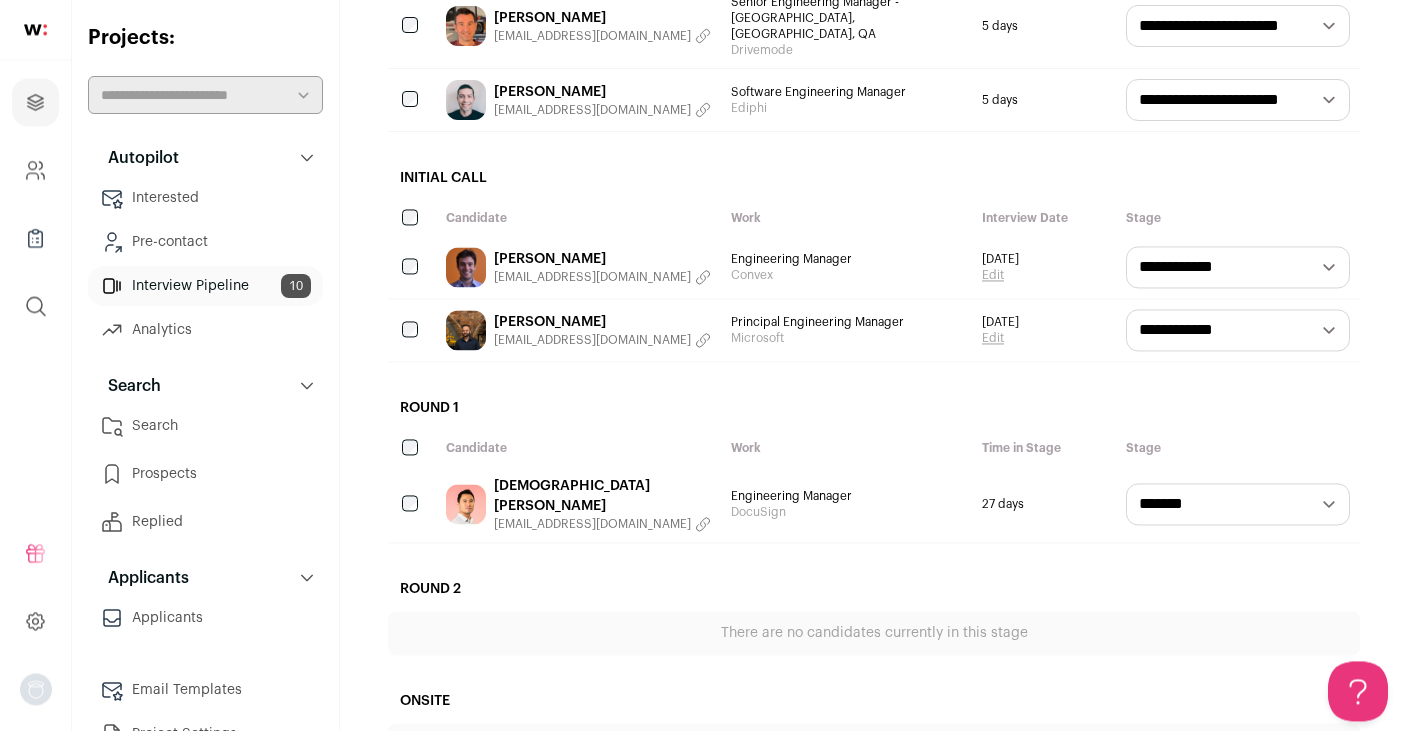 scroll, scrollTop: 656, scrollLeft: 0, axis: vertical 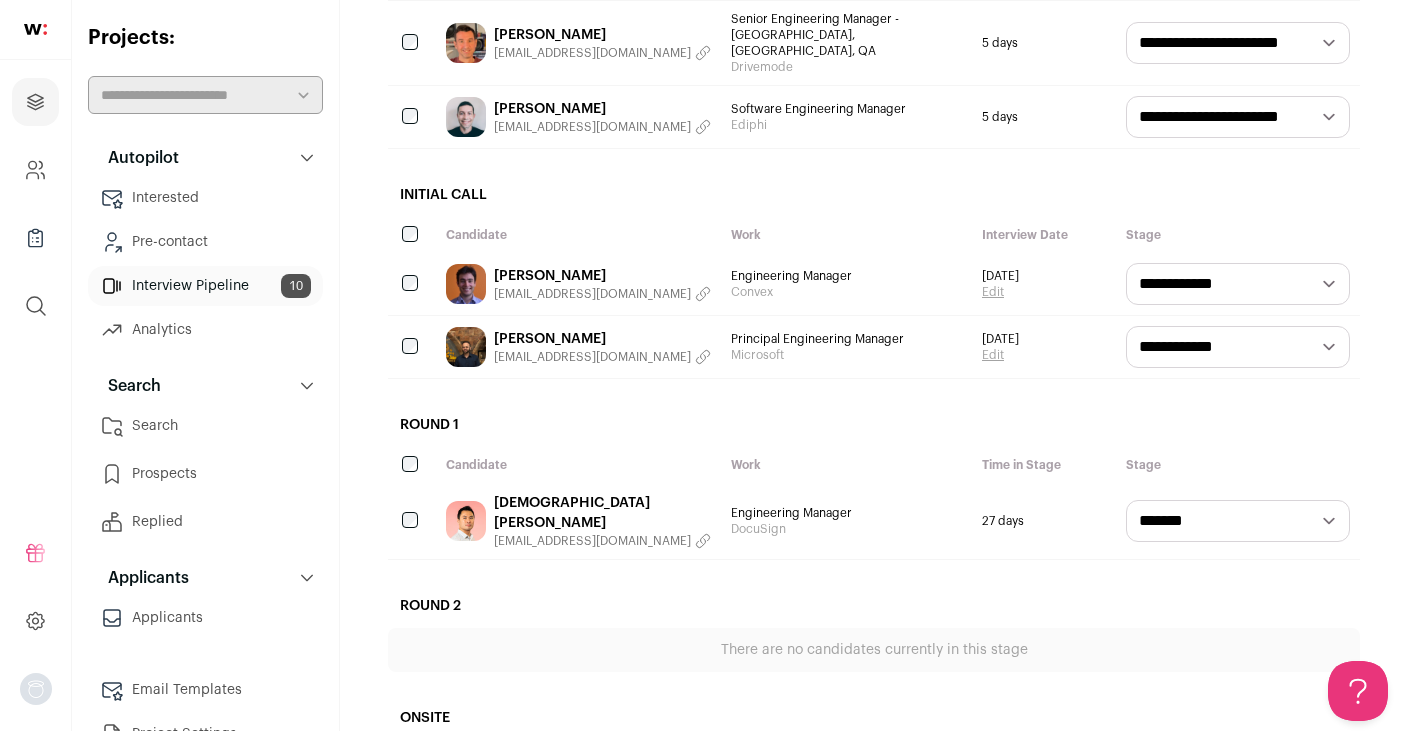 click on "[PERSON_NAME]" at bounding box center (602, 109) 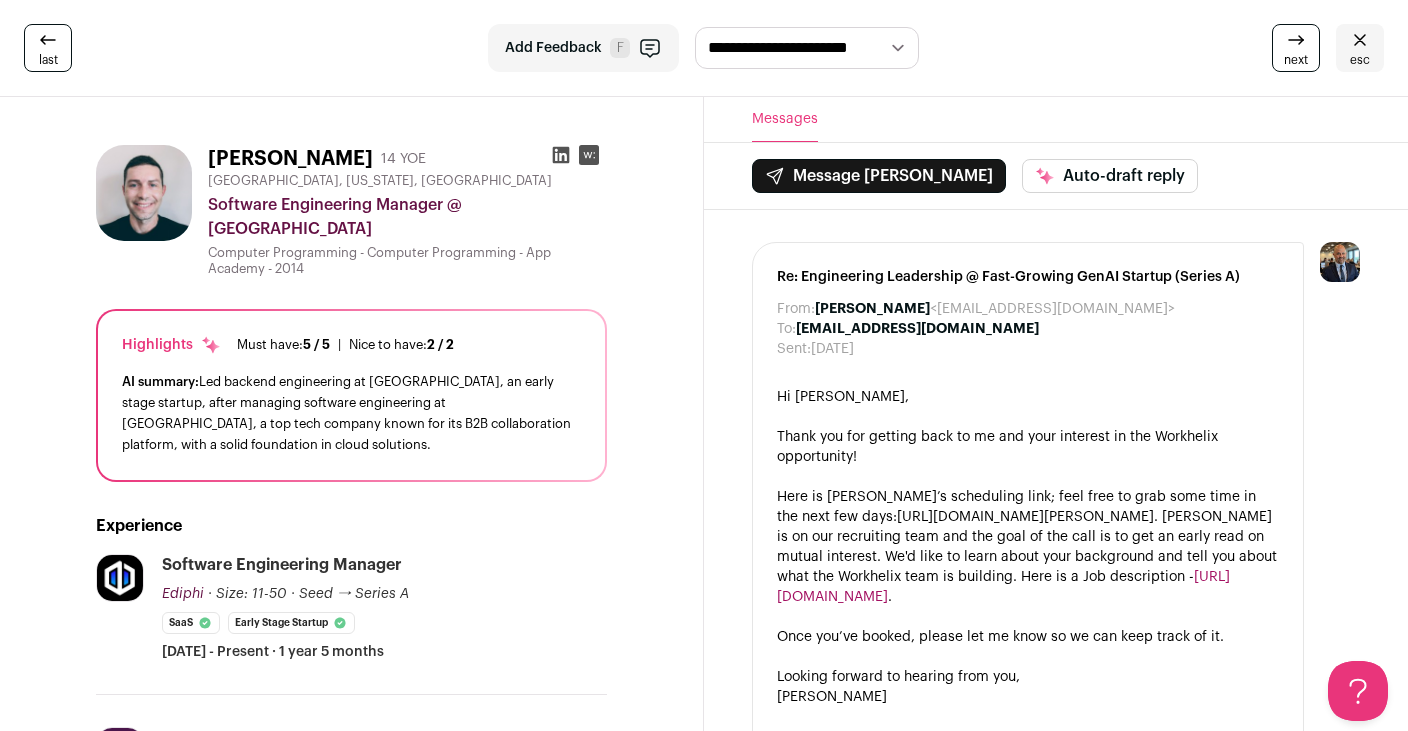 scroll, scrollTop: 0, scrollLeft: 0, axis: both 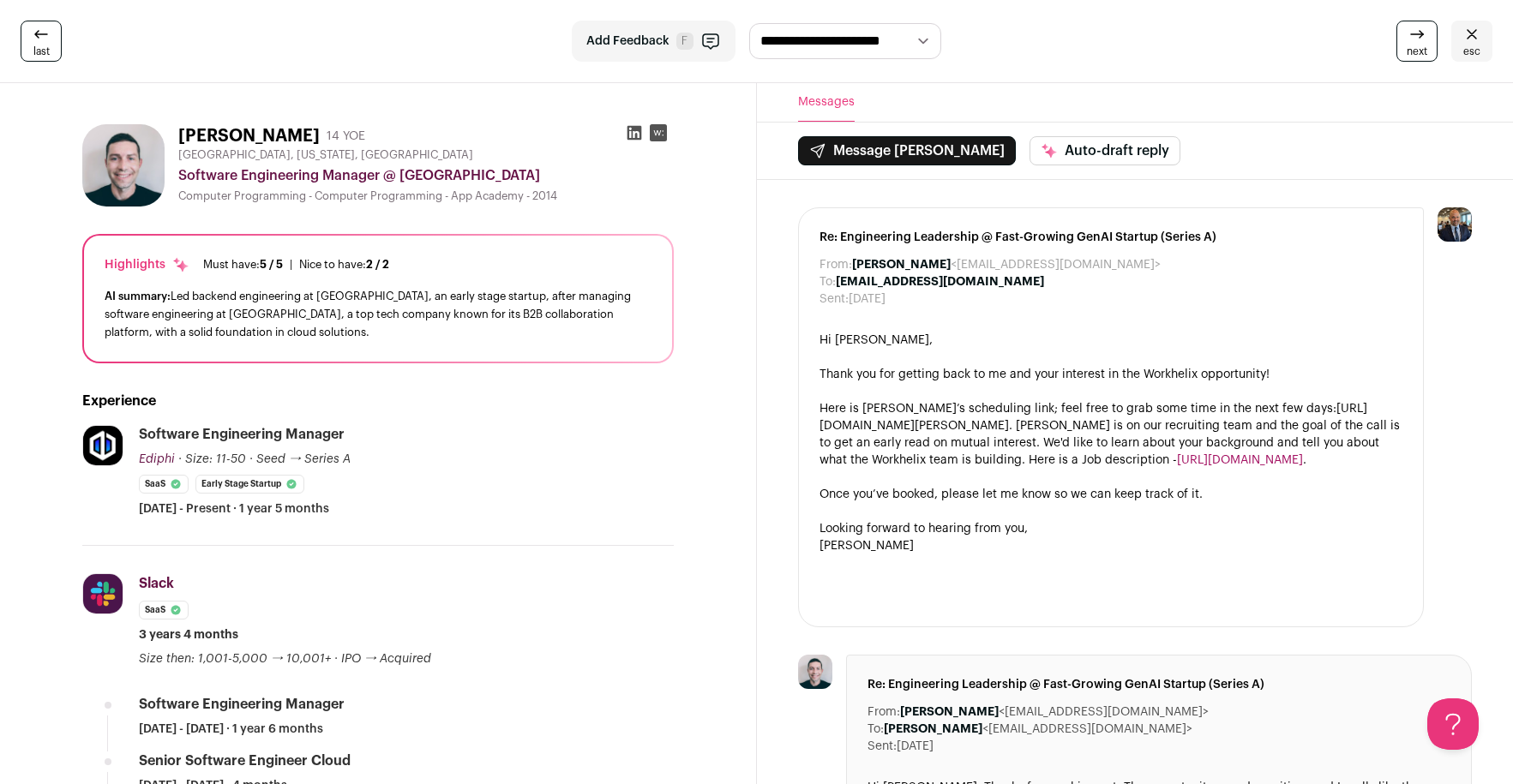 click on "last" at bounding box center [41, 41] 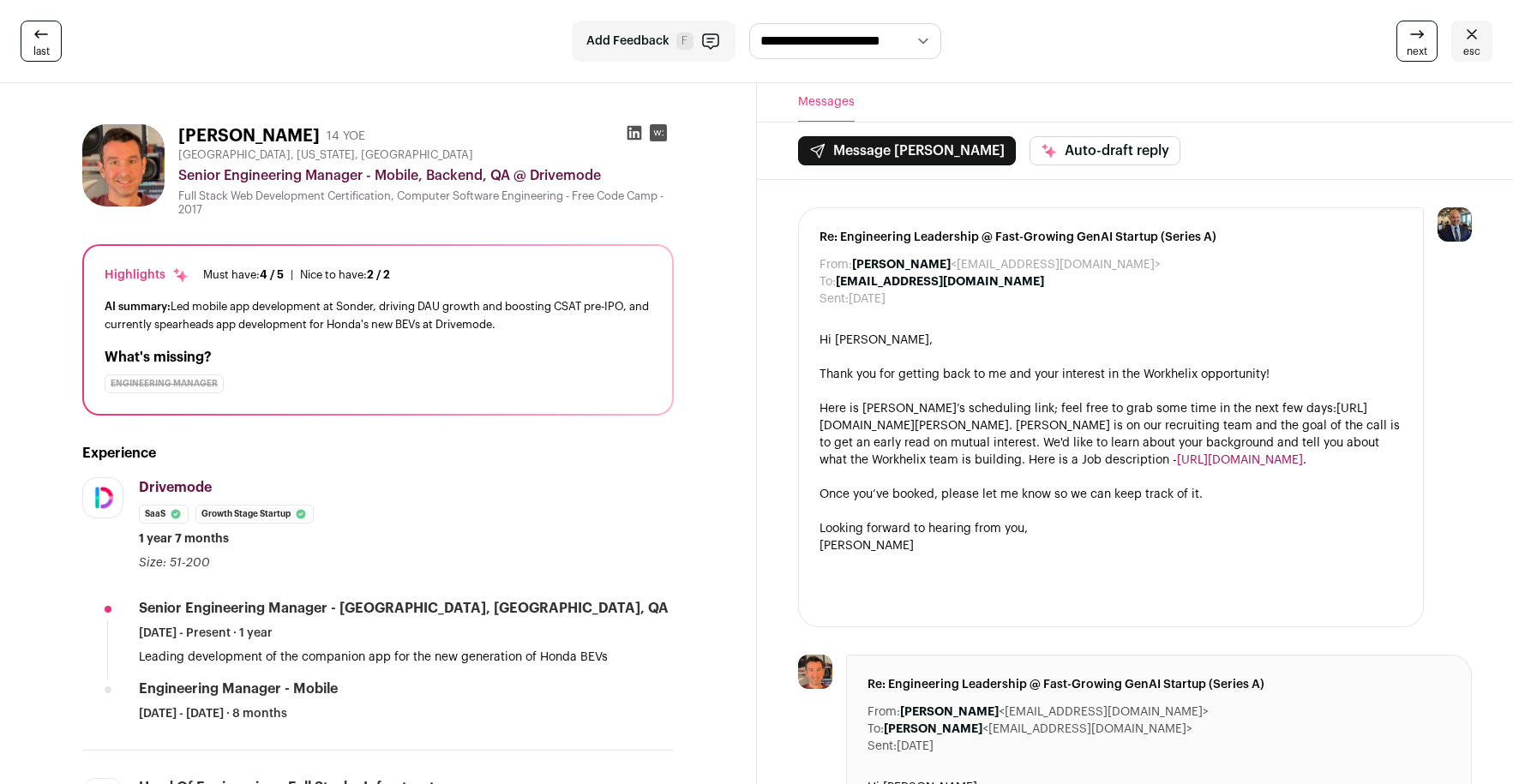 scroll, scrollTop: 0, scrollLeft: 0, axis: both 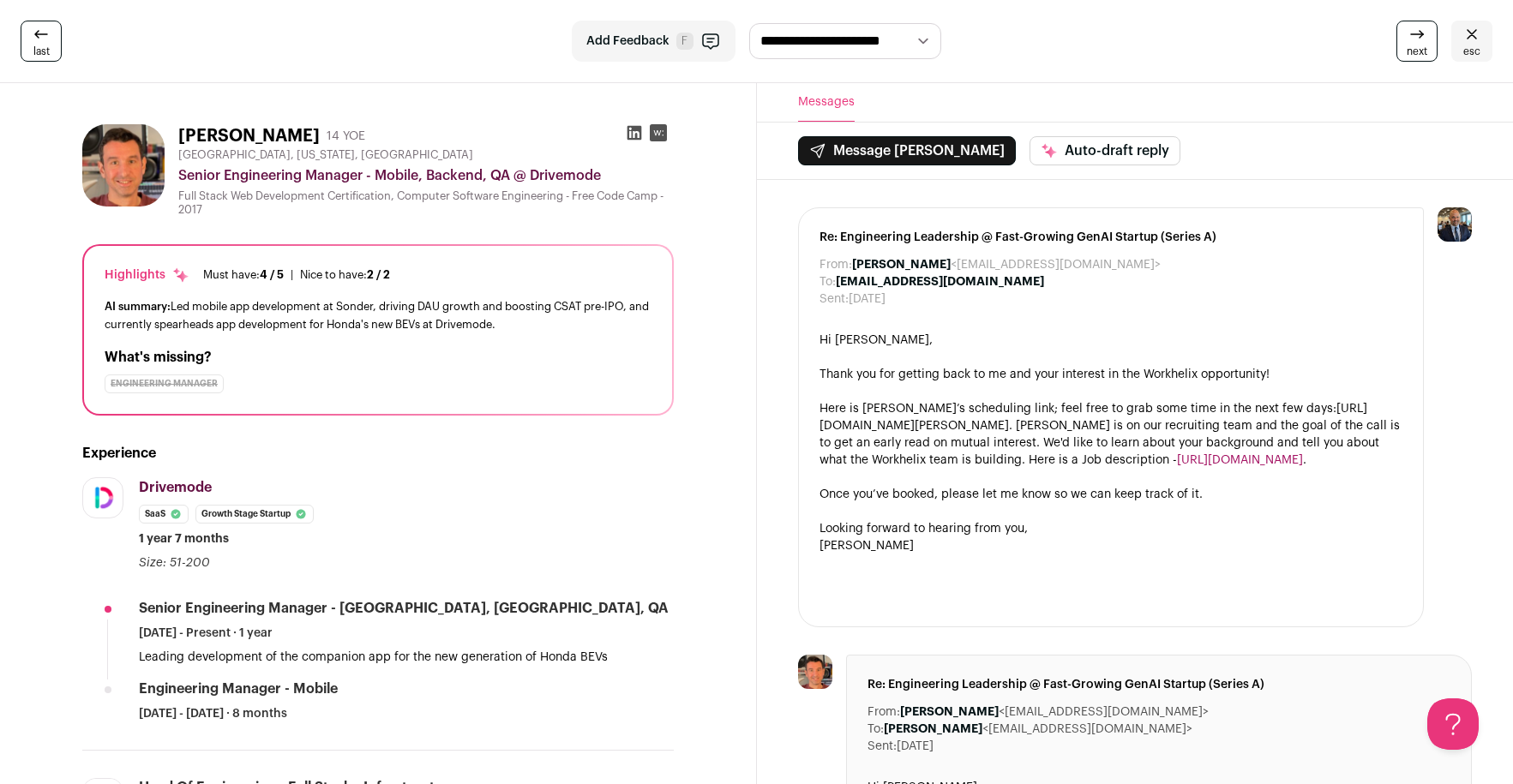 click 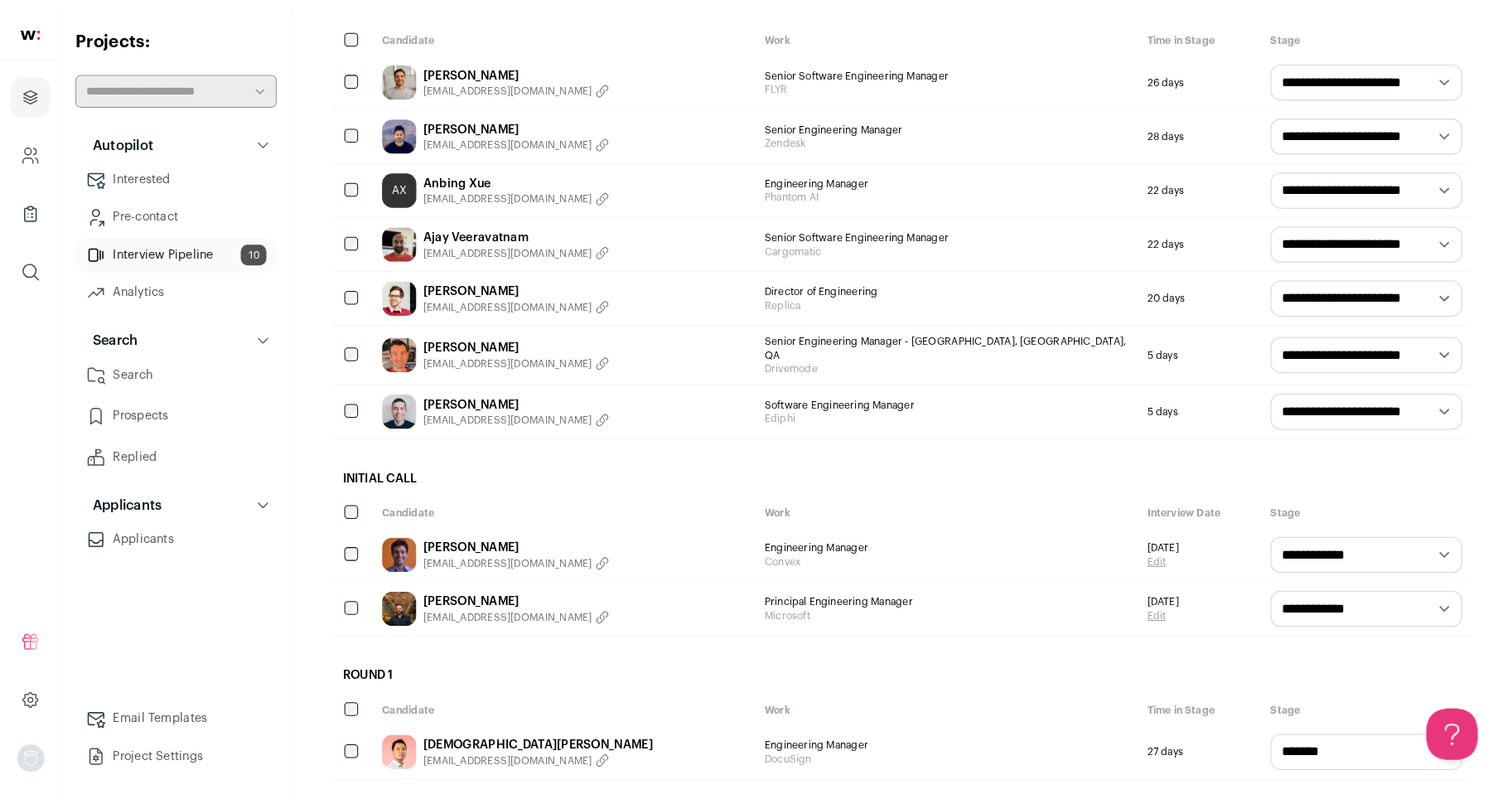 scroll, scrollTop: 0, scrollLeft: 0, axis: both 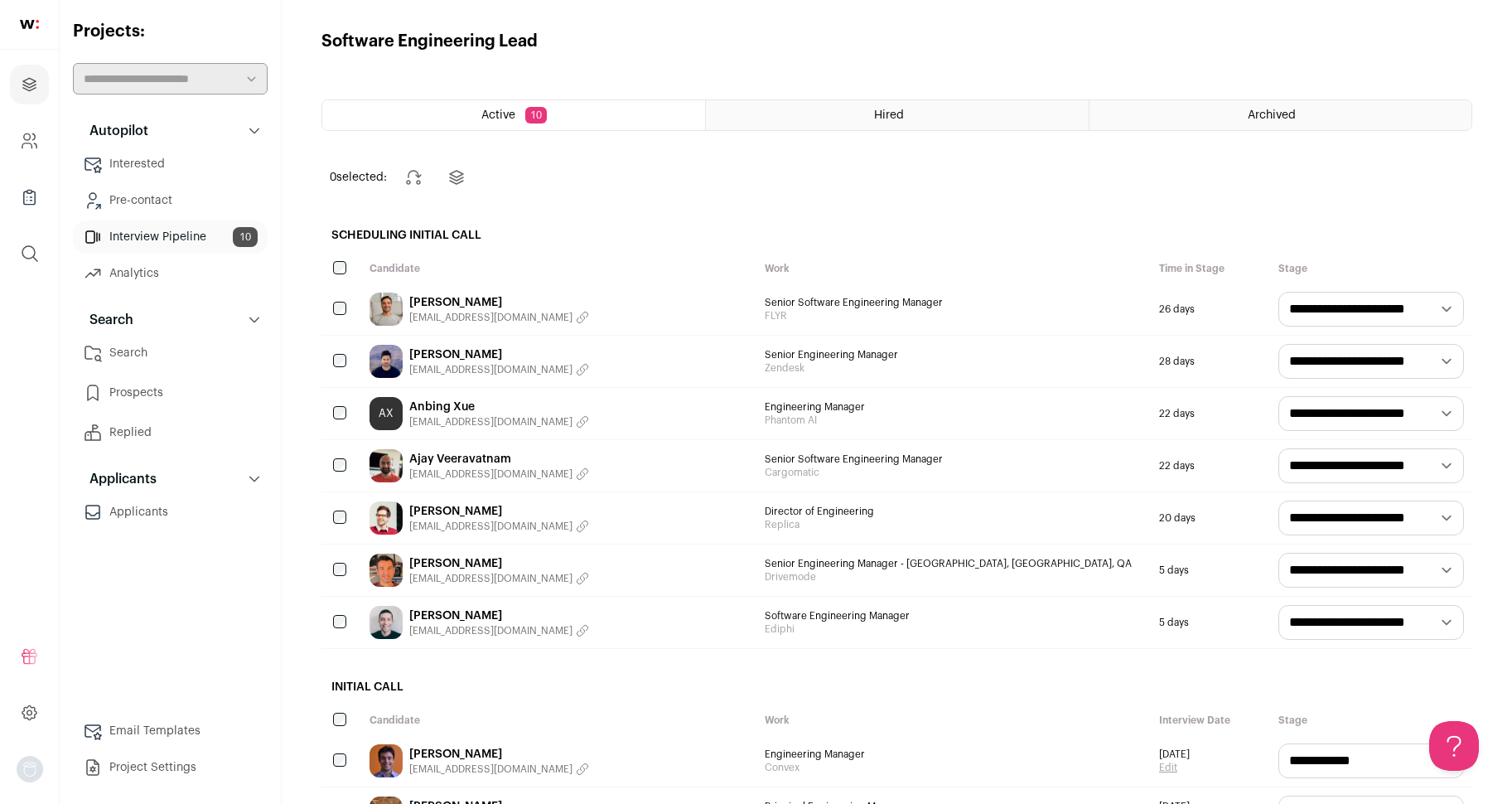click on "[PERSON_NAME]" at bounding box center (499, 355) 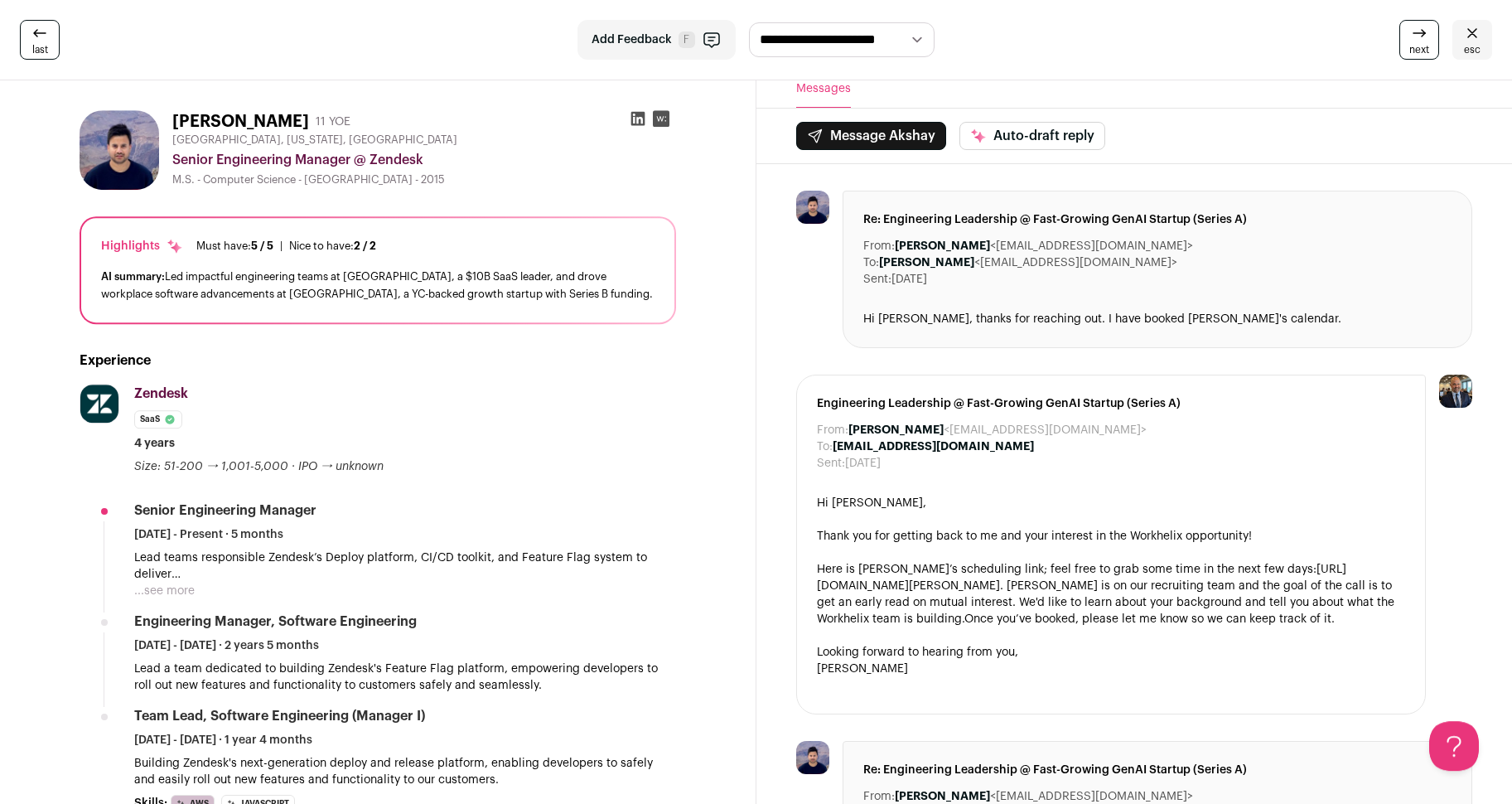scroll, scrollTop: 13, scrollLeft: 0, axis: vertical 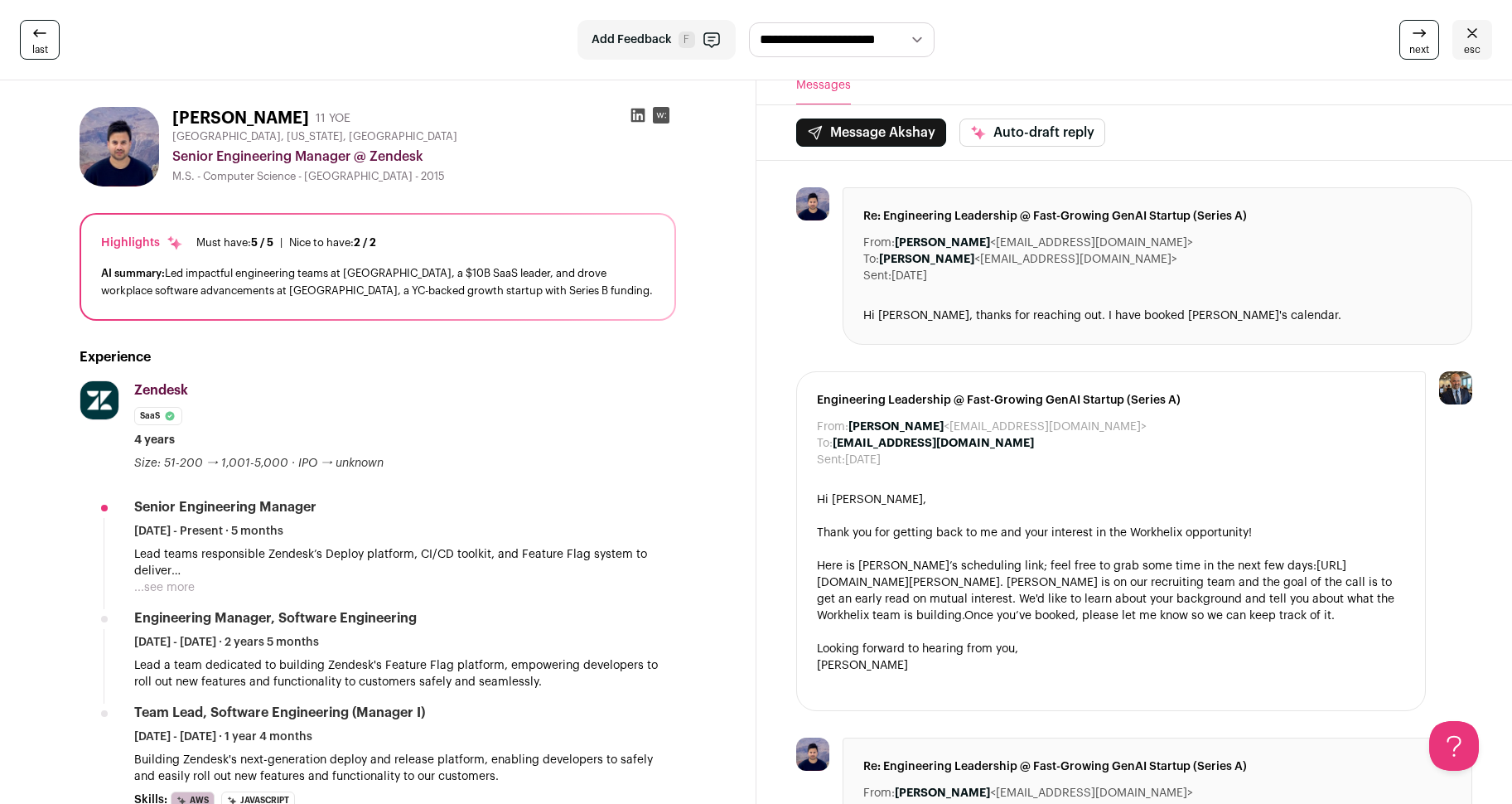 drag, startPoint x: 272, startPoint y: 119, endPoint x: 152, endPoint y: 109, distance: 120.41595 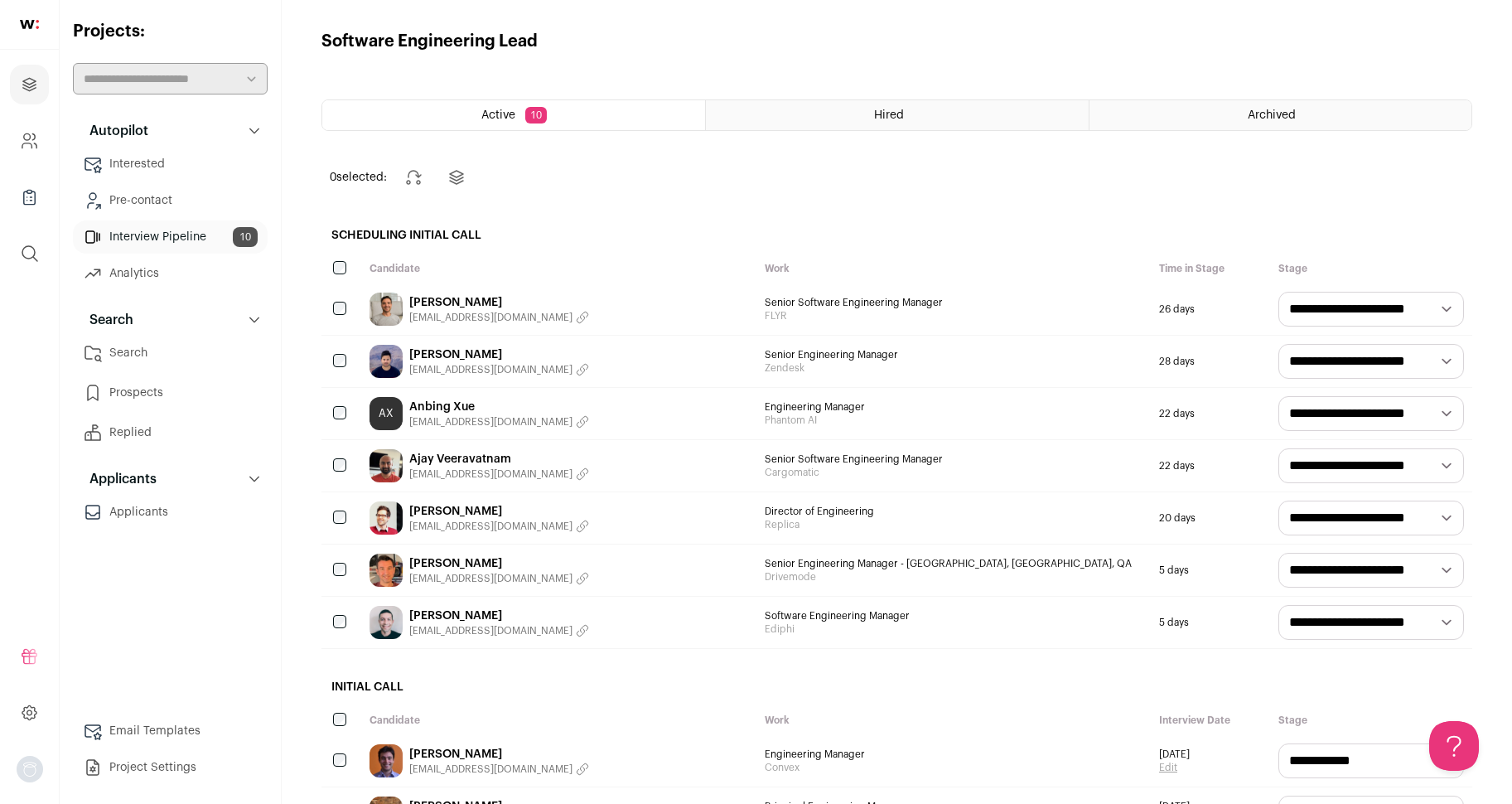 scroll, scrollTop: 0, scrollLeft: 0, axis: both 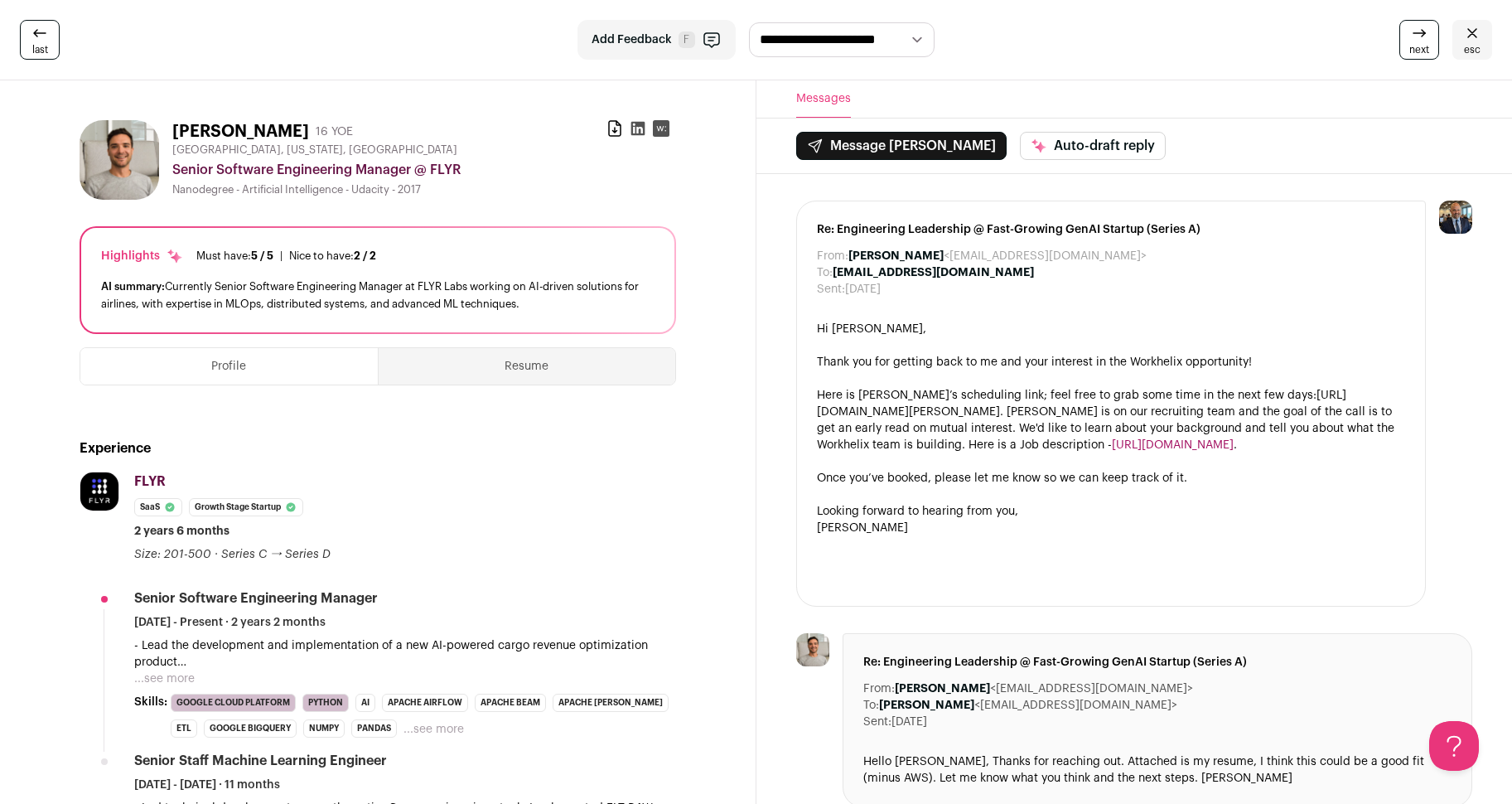 drag, startPoint x: 283, startPoint y: 131, endPoint x: 134, endPoint y: 135, distance: 149.05368 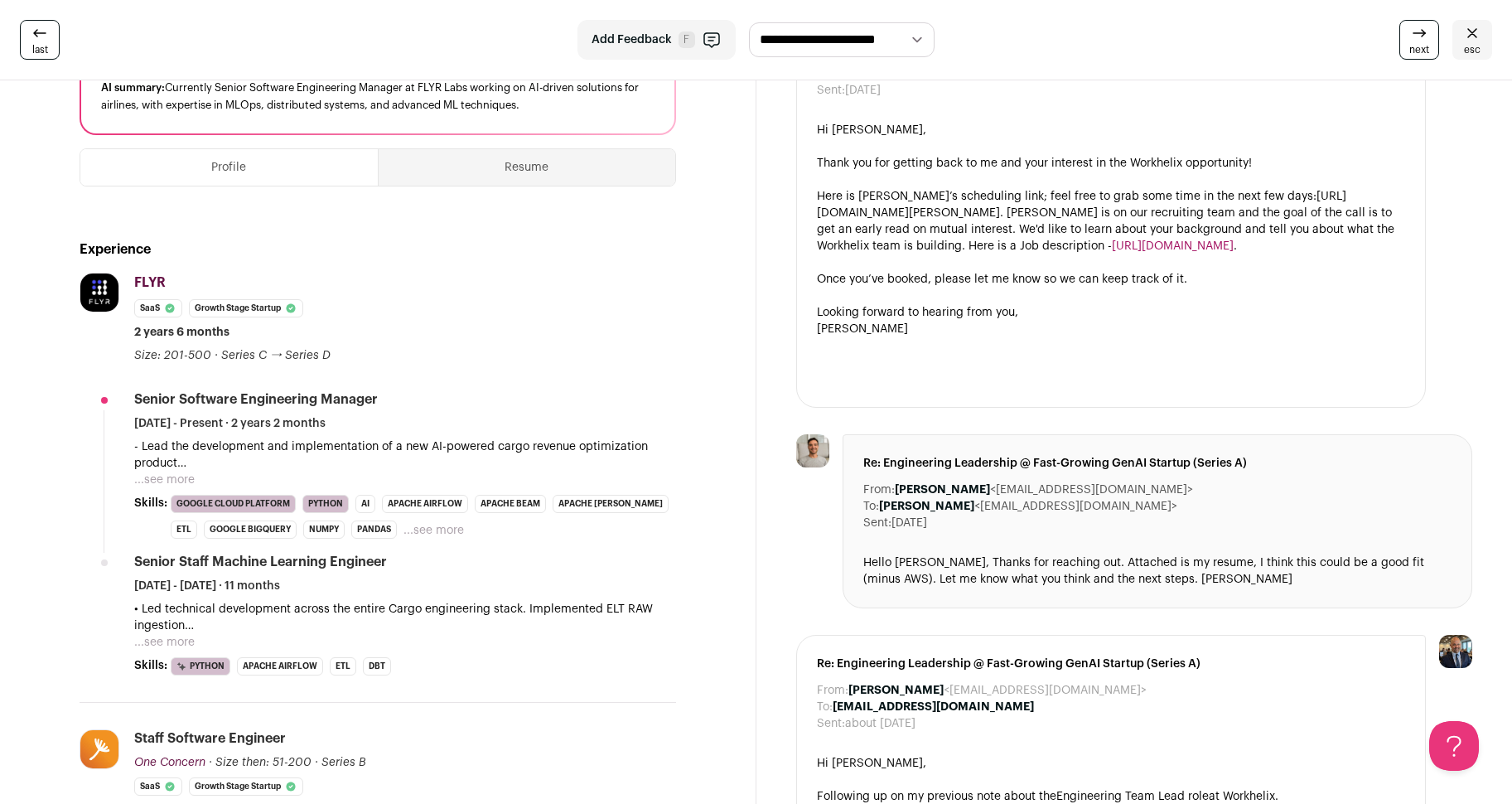 scroll, scrollTop: 0, scrollLeft: 0, axis: both 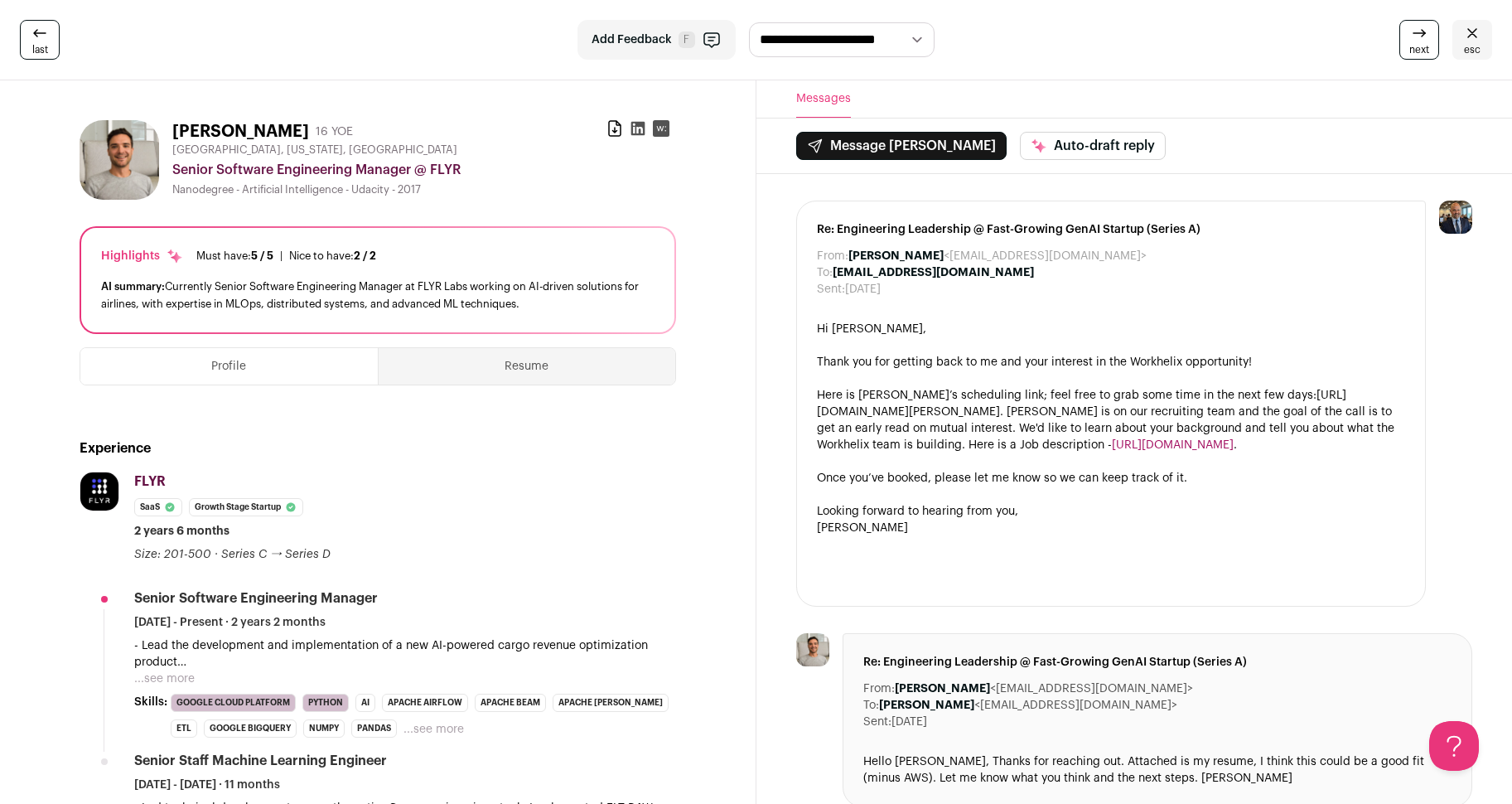 click on "last" at bounding box center [40, 40] 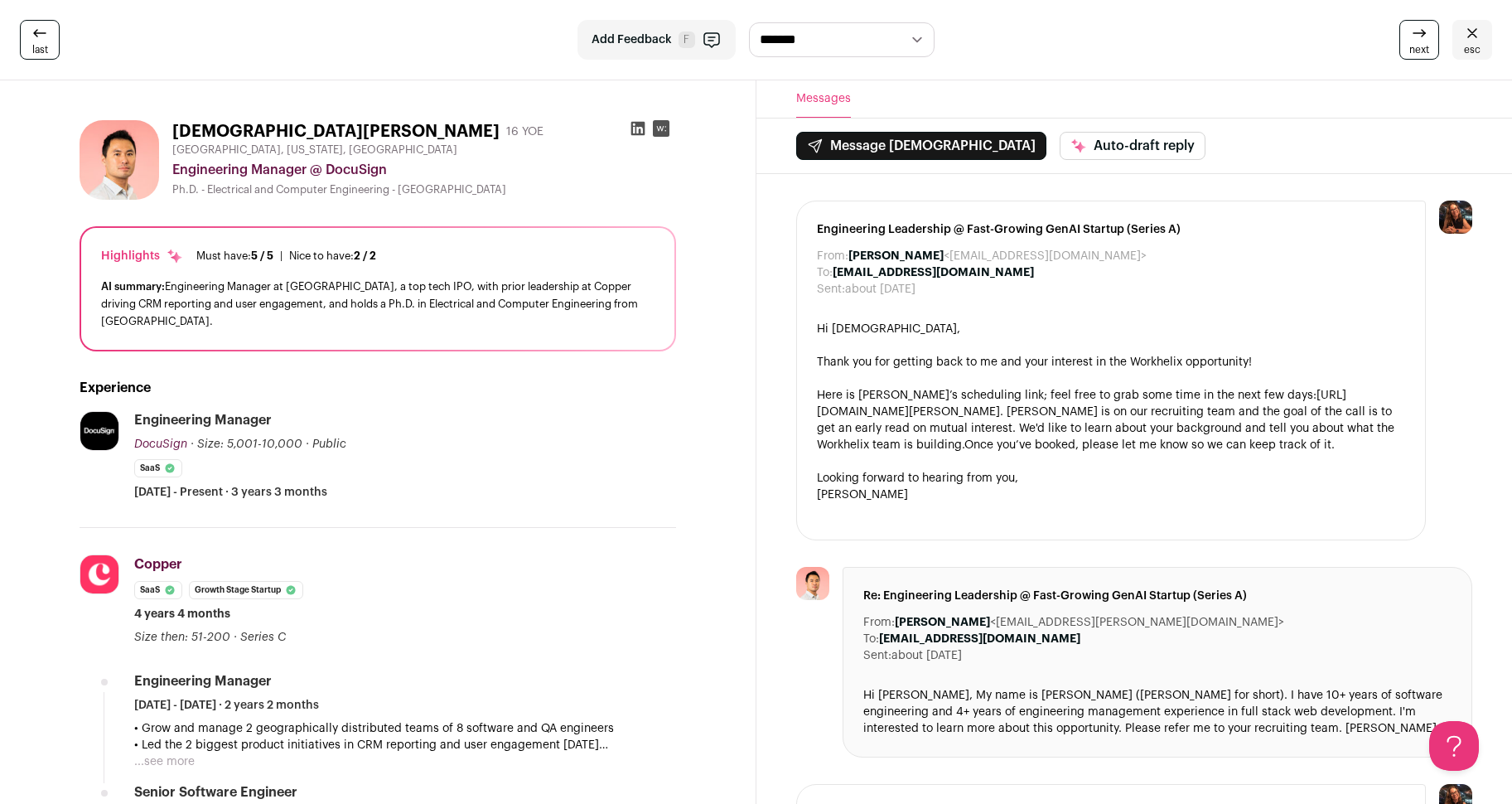scroll, scrollTop: 0, scrollLeft: 0, axis: both 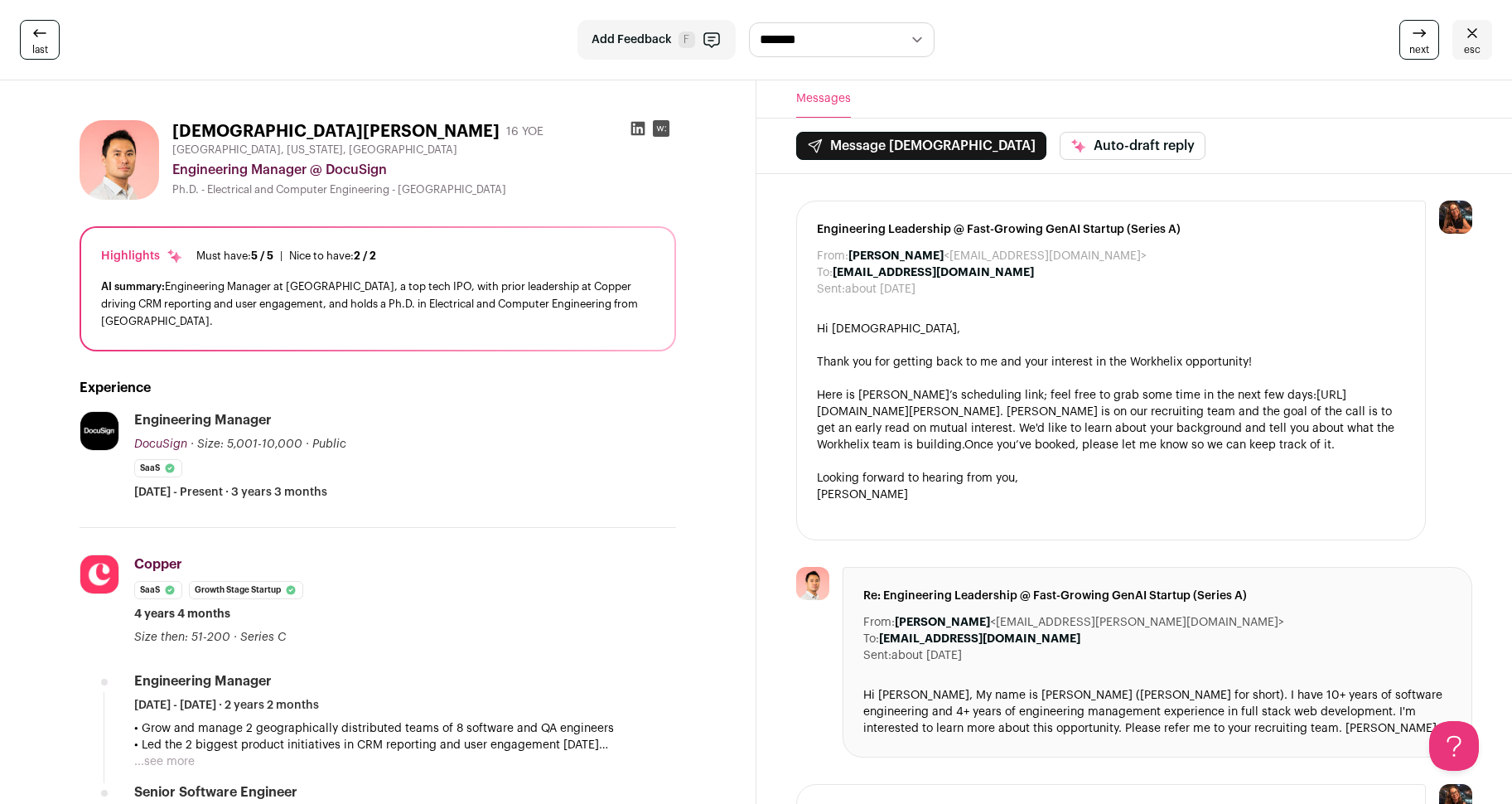 click on "esc" at bounding box center [1472, 40] 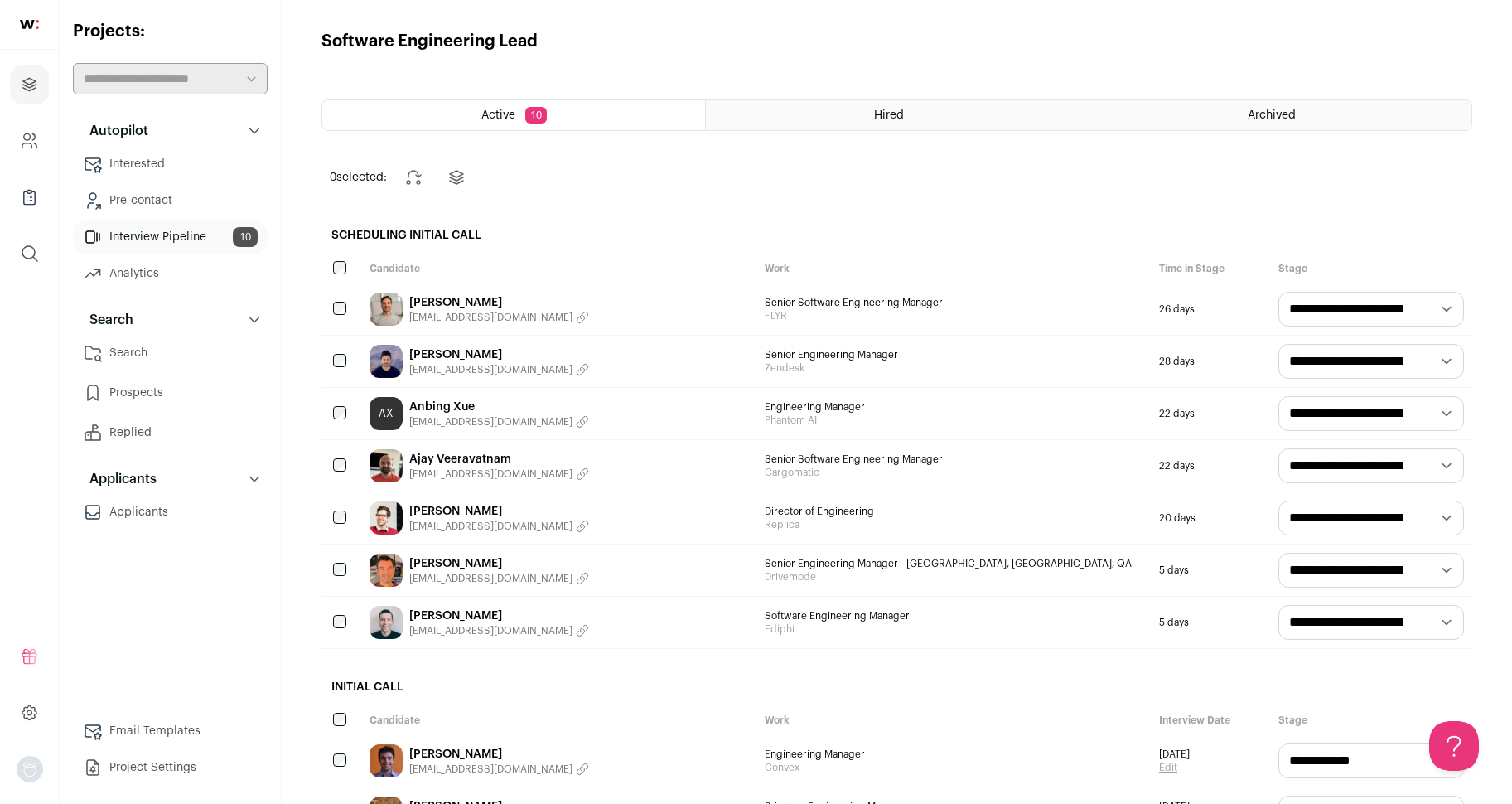scroll, scrollTop: 0, scrollLeft: 0, axis: both 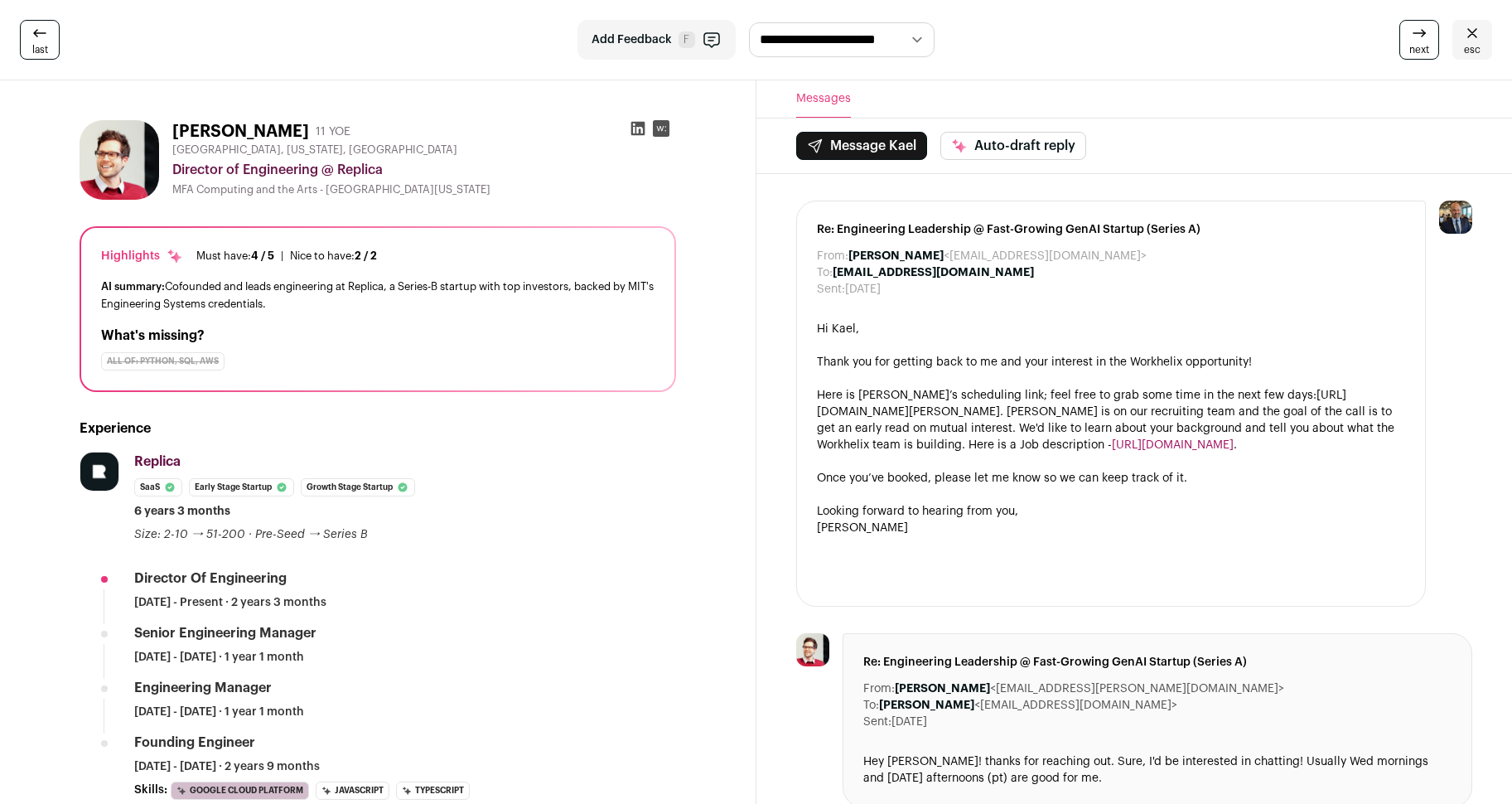 click 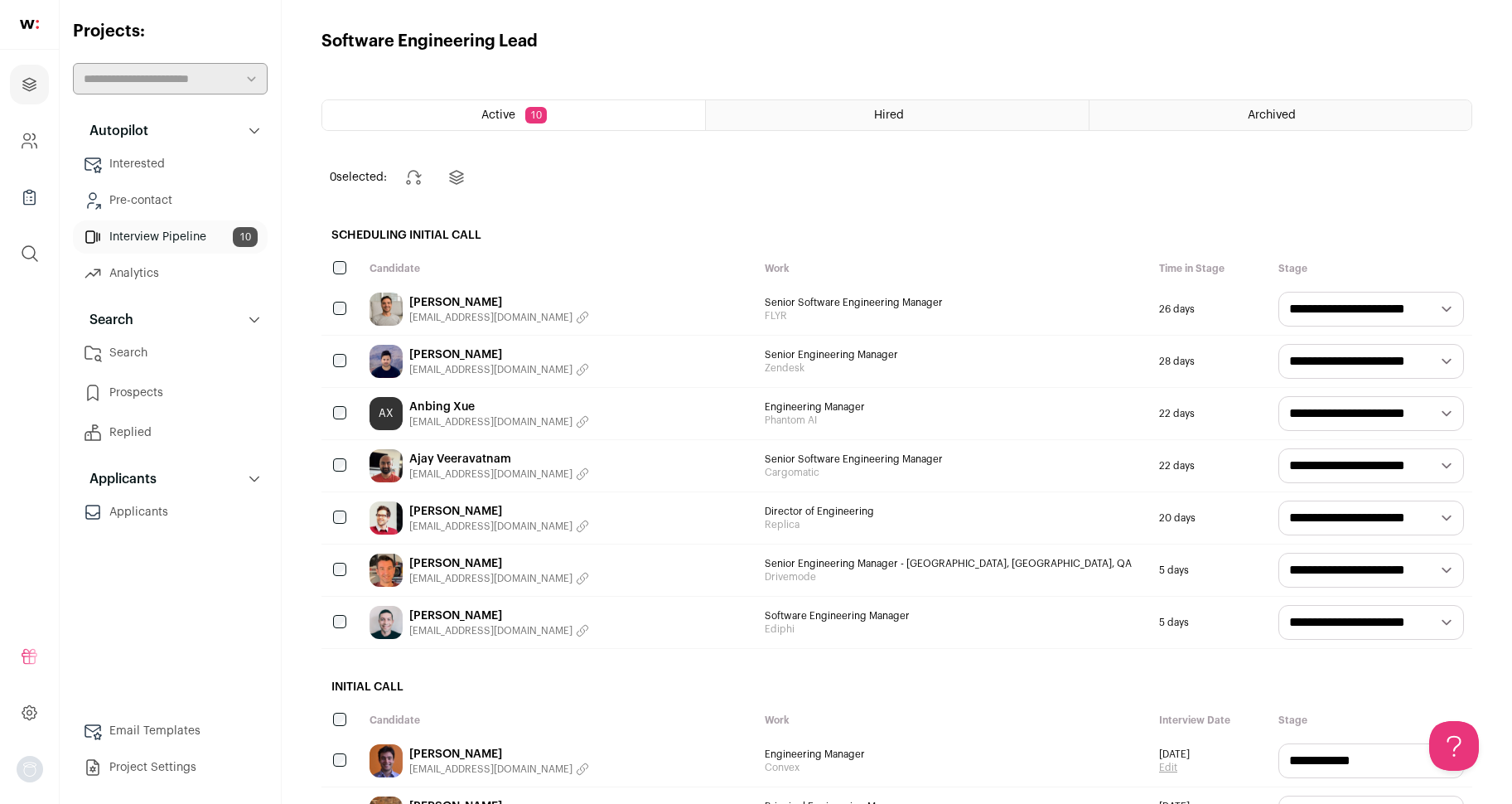 scroll, scrollTop: 80, scrollLeft: 0, axis: vertical 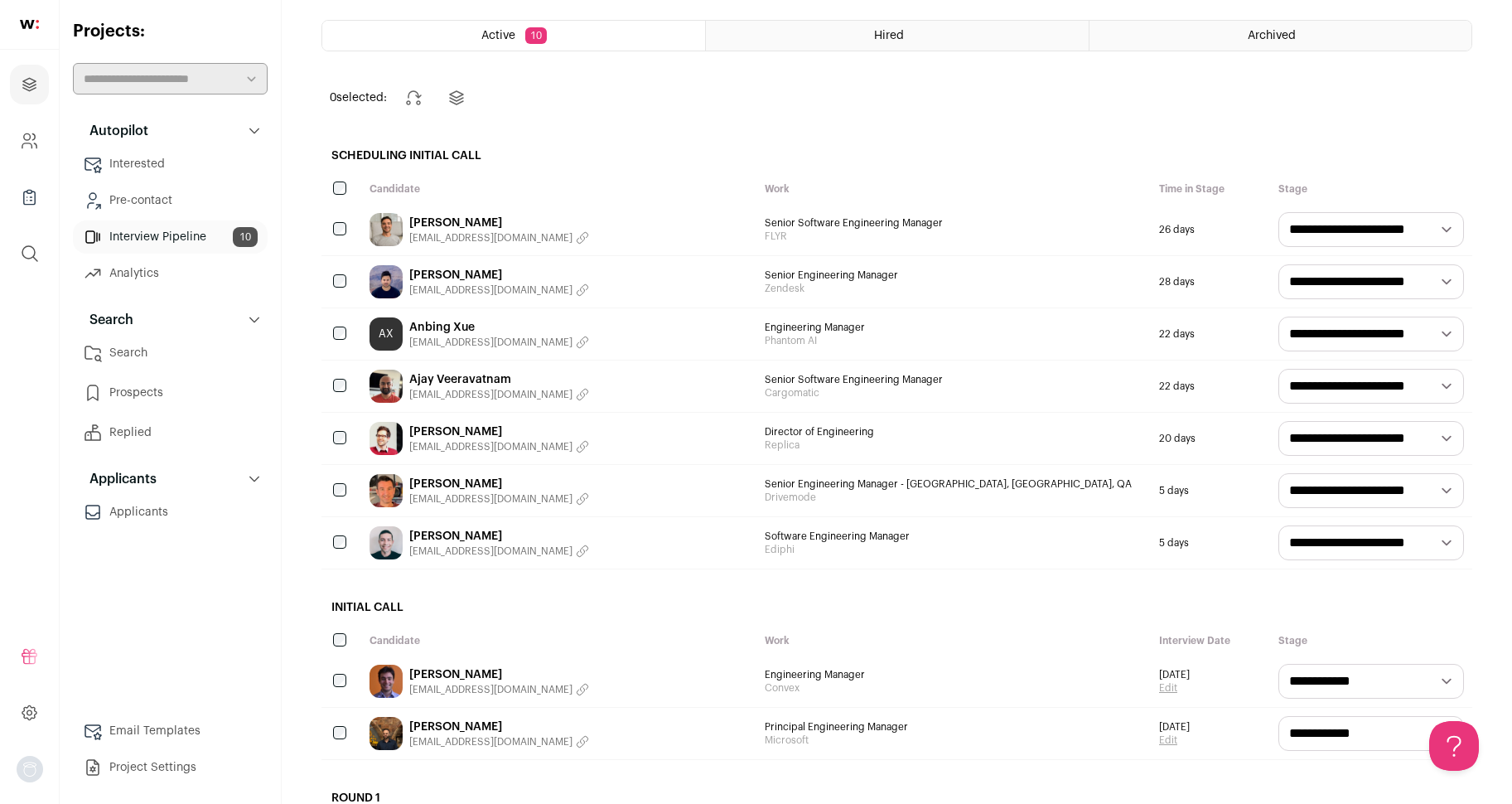 click on "[PERSON_NAME]" at bounding box center (499, 223) 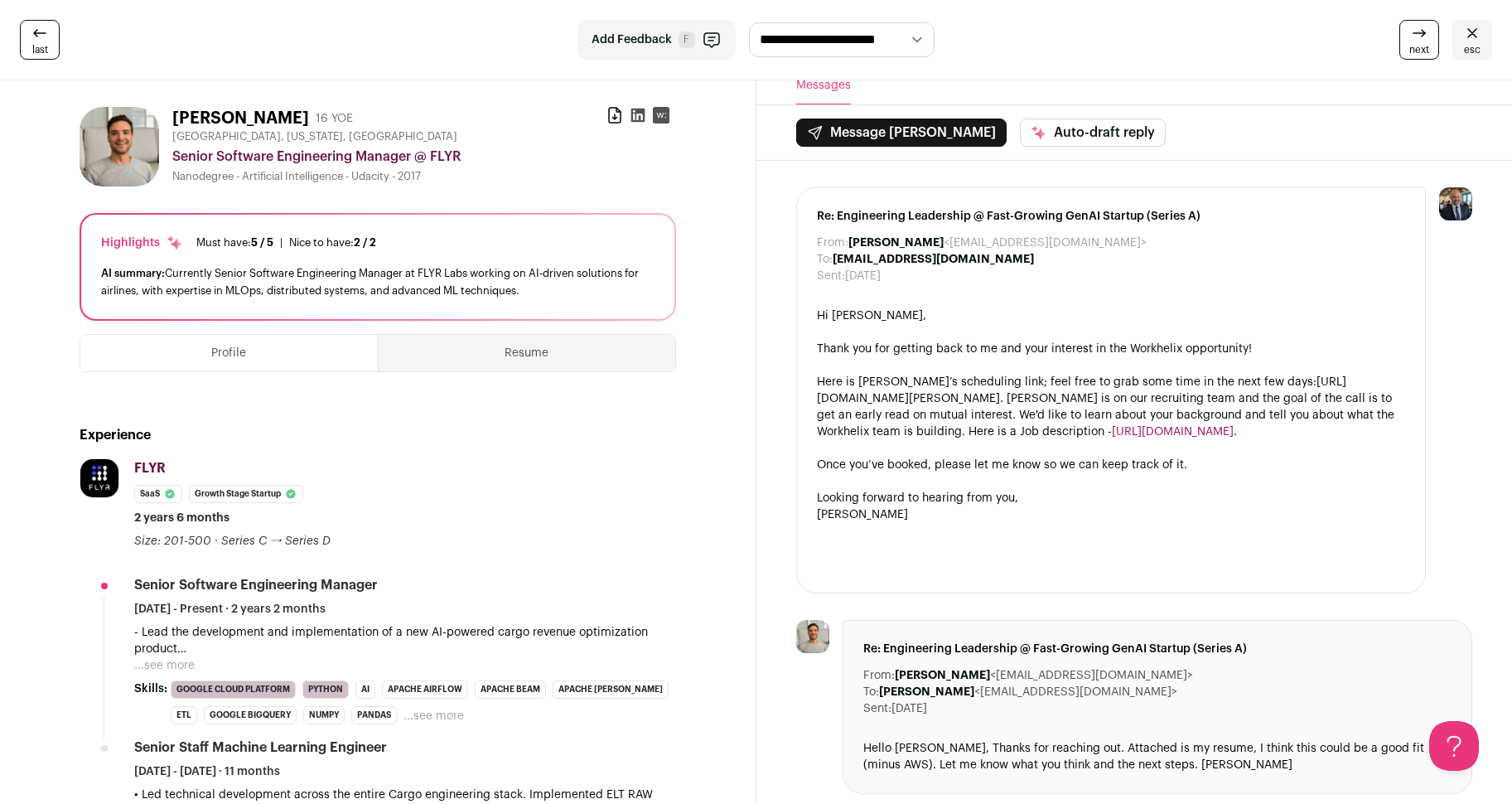 scroll, scrollTop: 0, scrollLeft: 0, axis: both 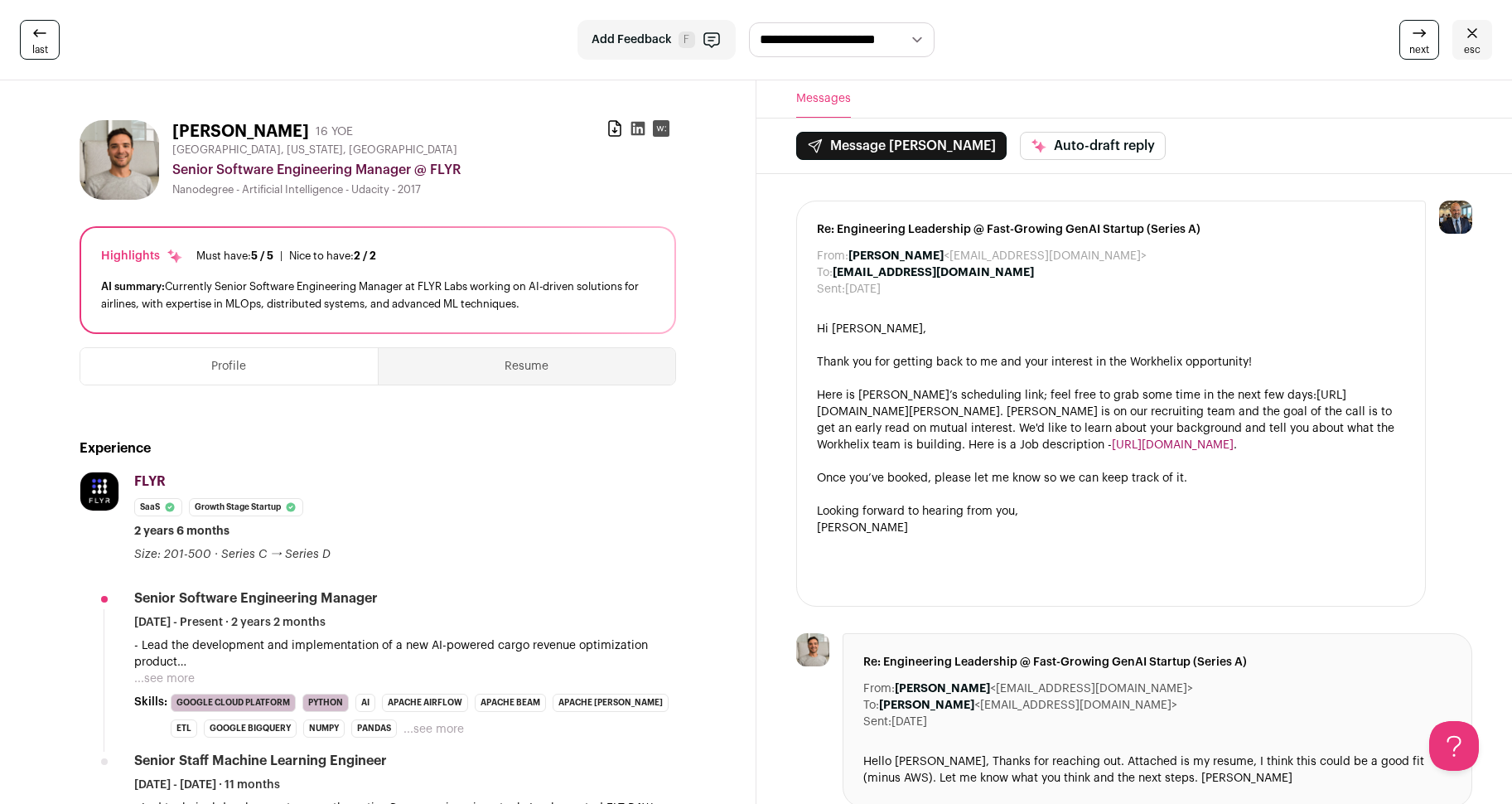 drag, startPoint x: 172, startPoint y: 133, endPoint x: 281, endPoint y: 133, distance: 109 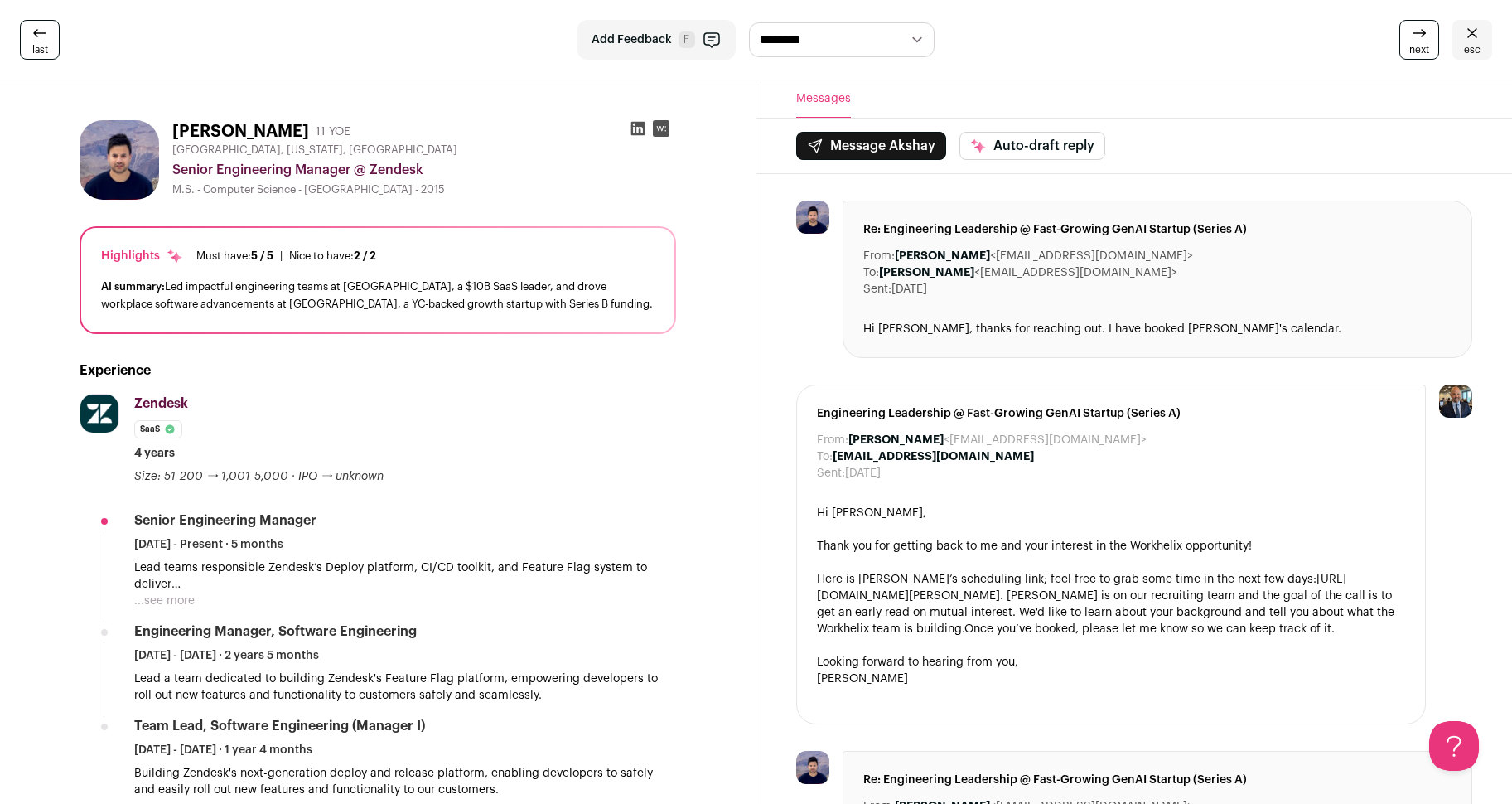 scroll, scrollTop: 0, scrollLeft: 0, axis: both 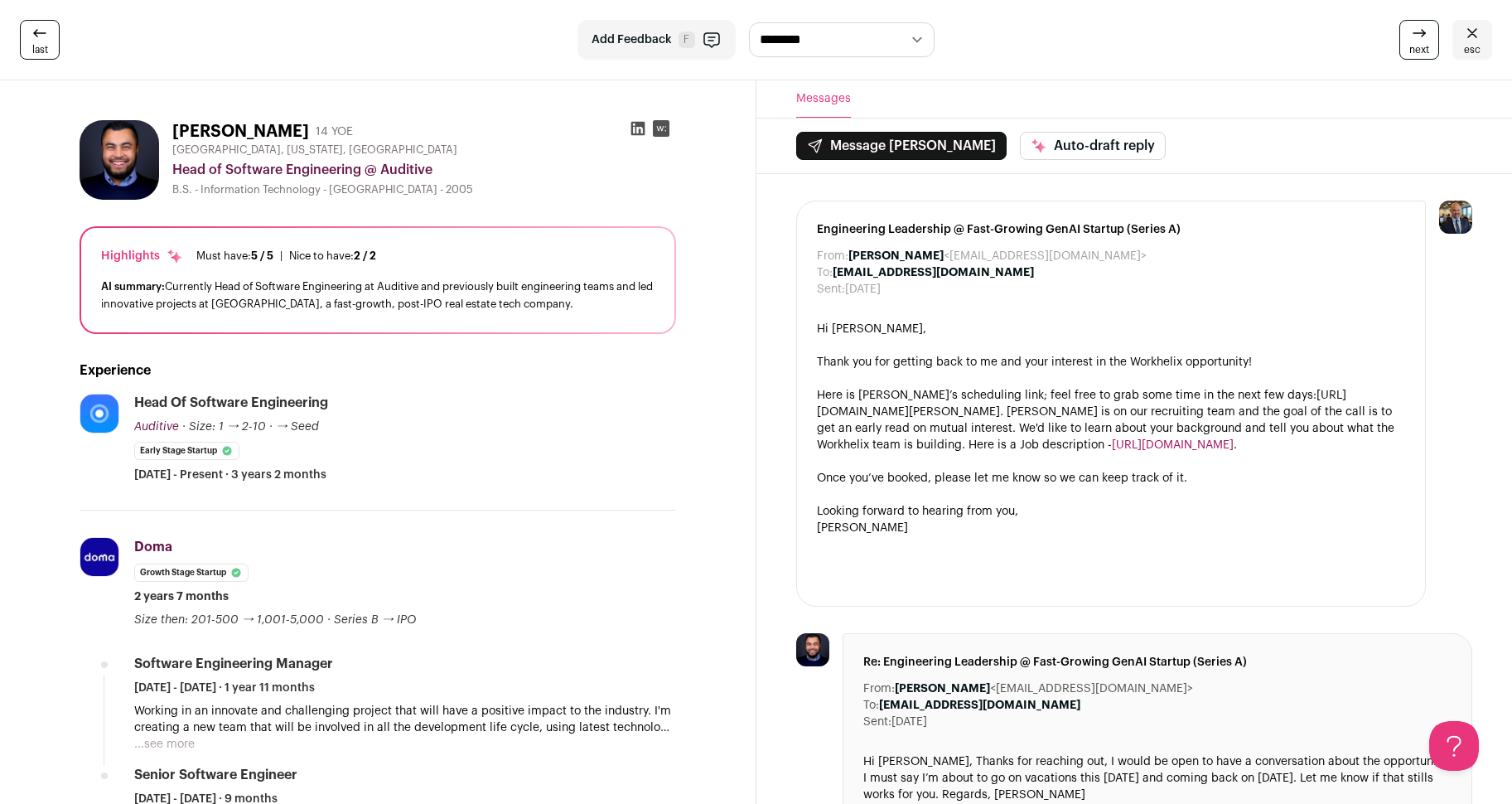click 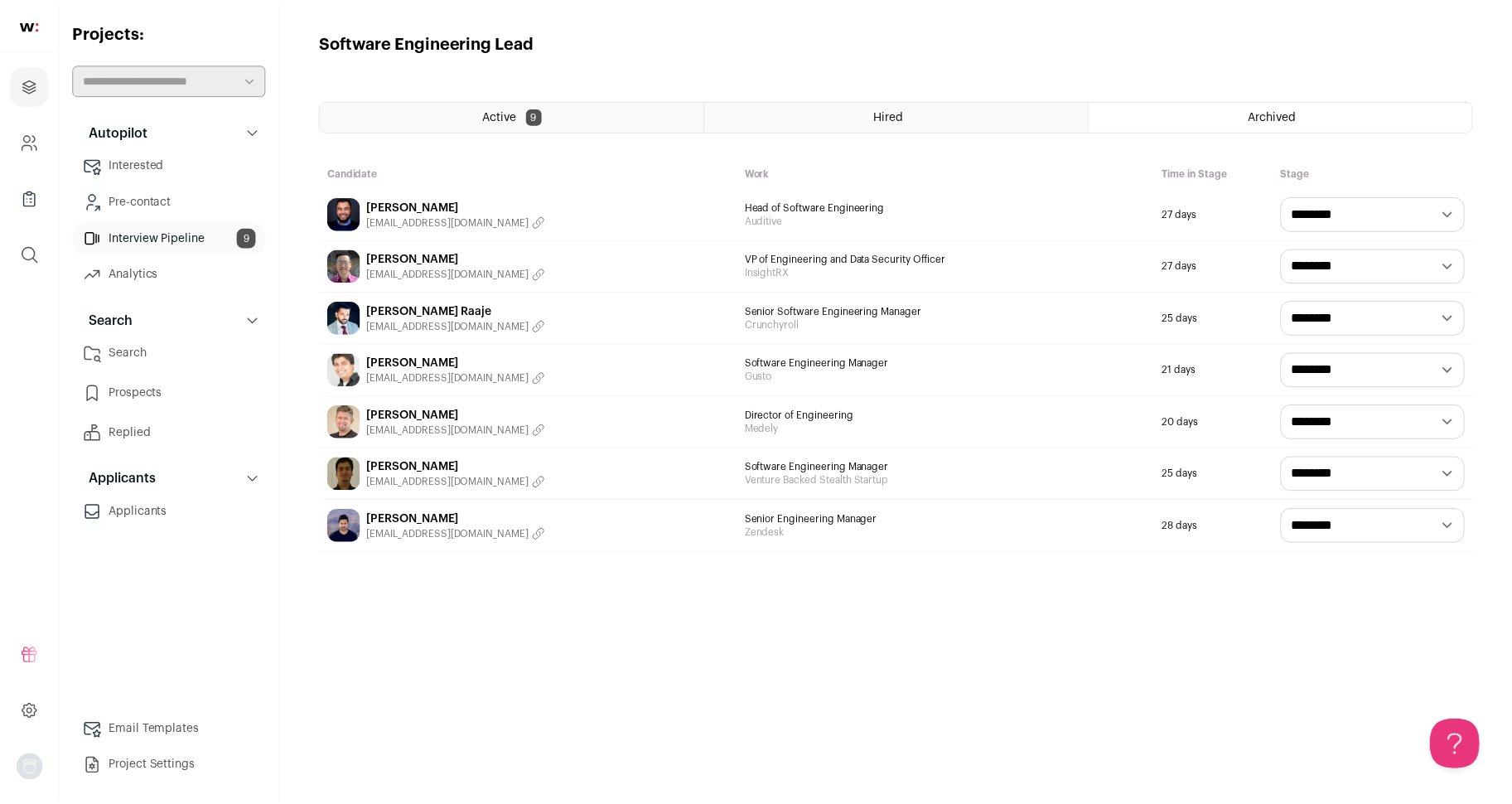 scroll, scrollTop: 0, scrollLeft: 0, axis: both 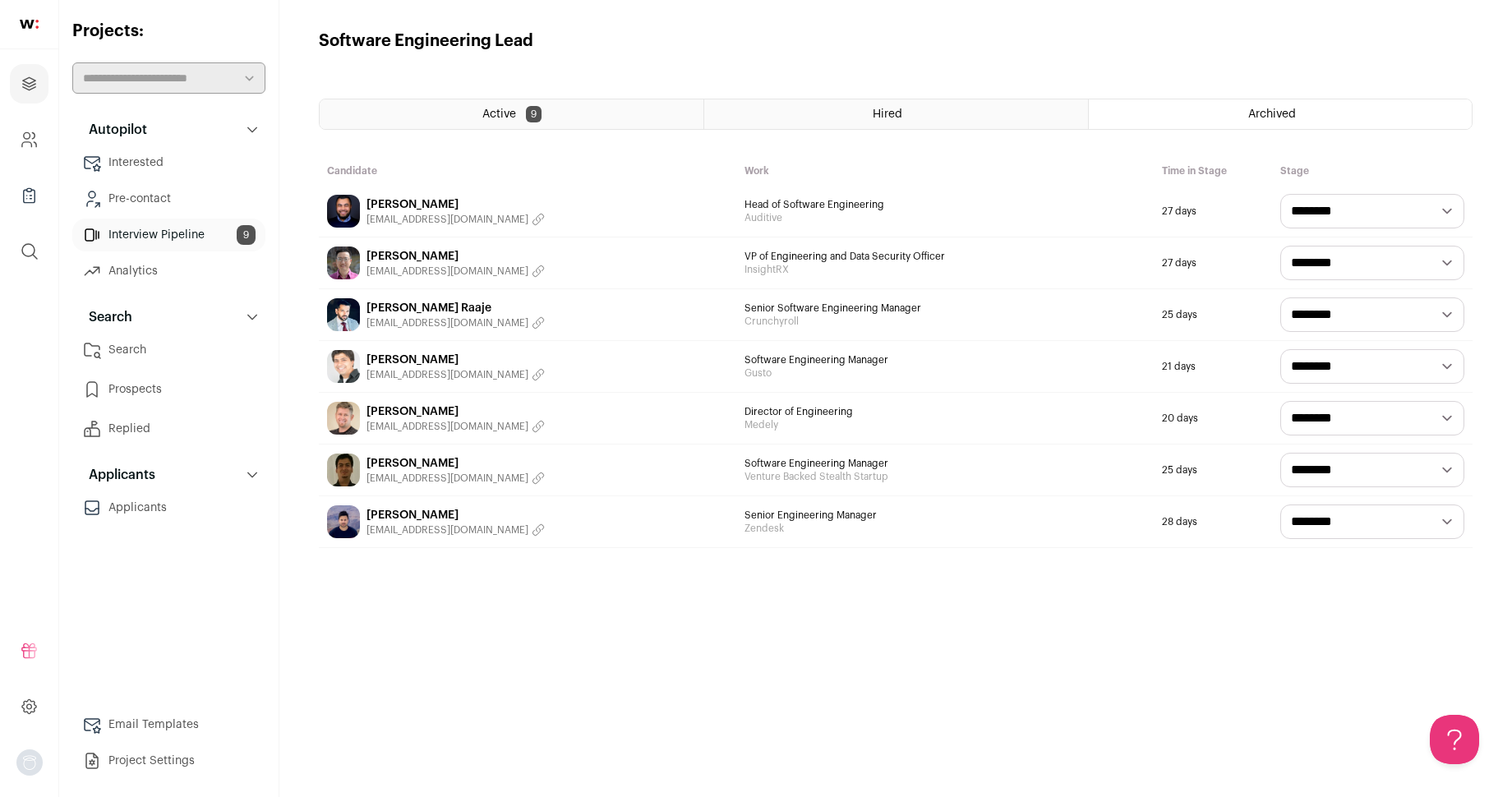 click on "Active
9" at bounding box center (511, 114) 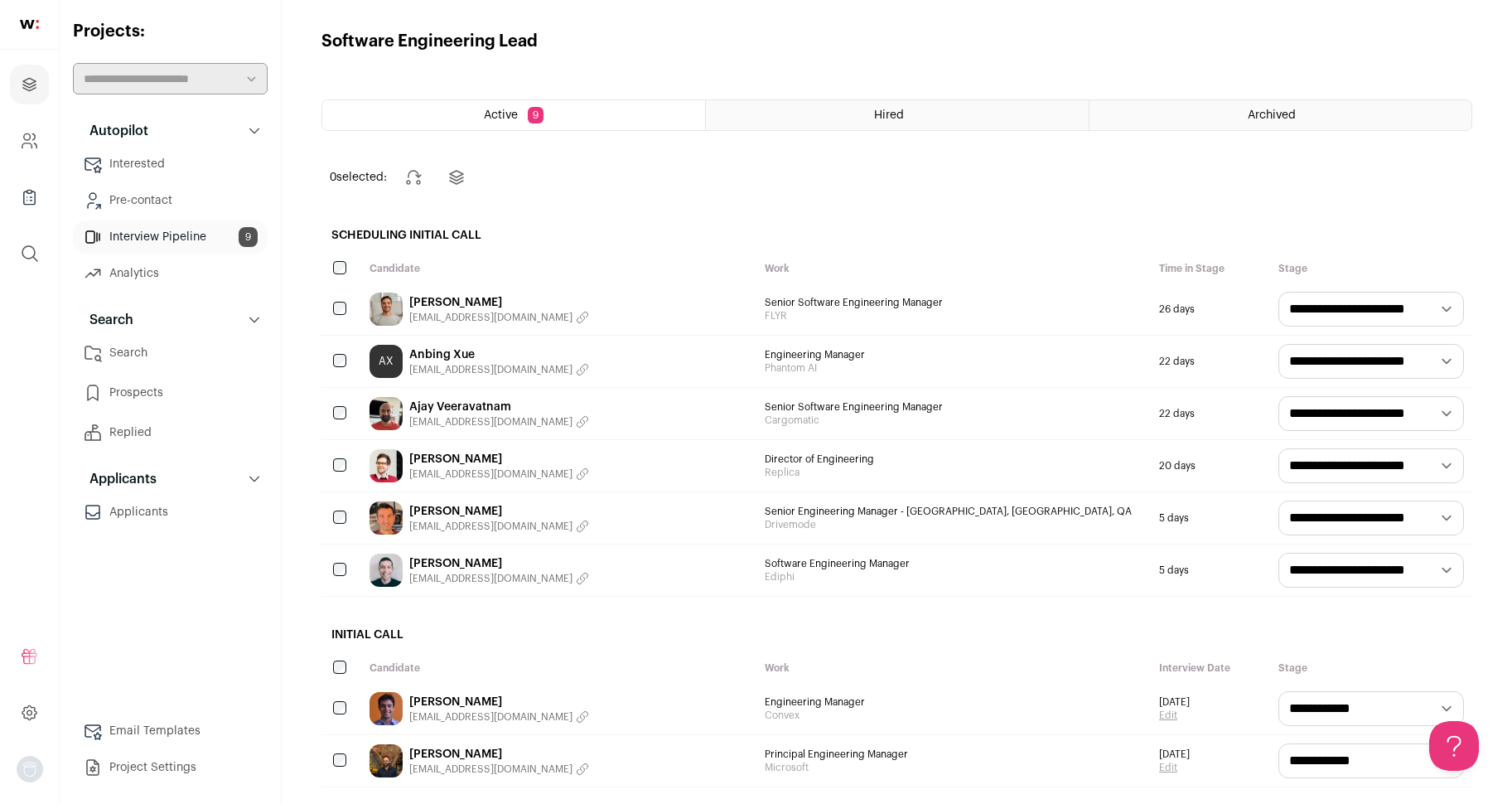 scroll, scrollTop: 0, scrollLeft: 0, axis: both 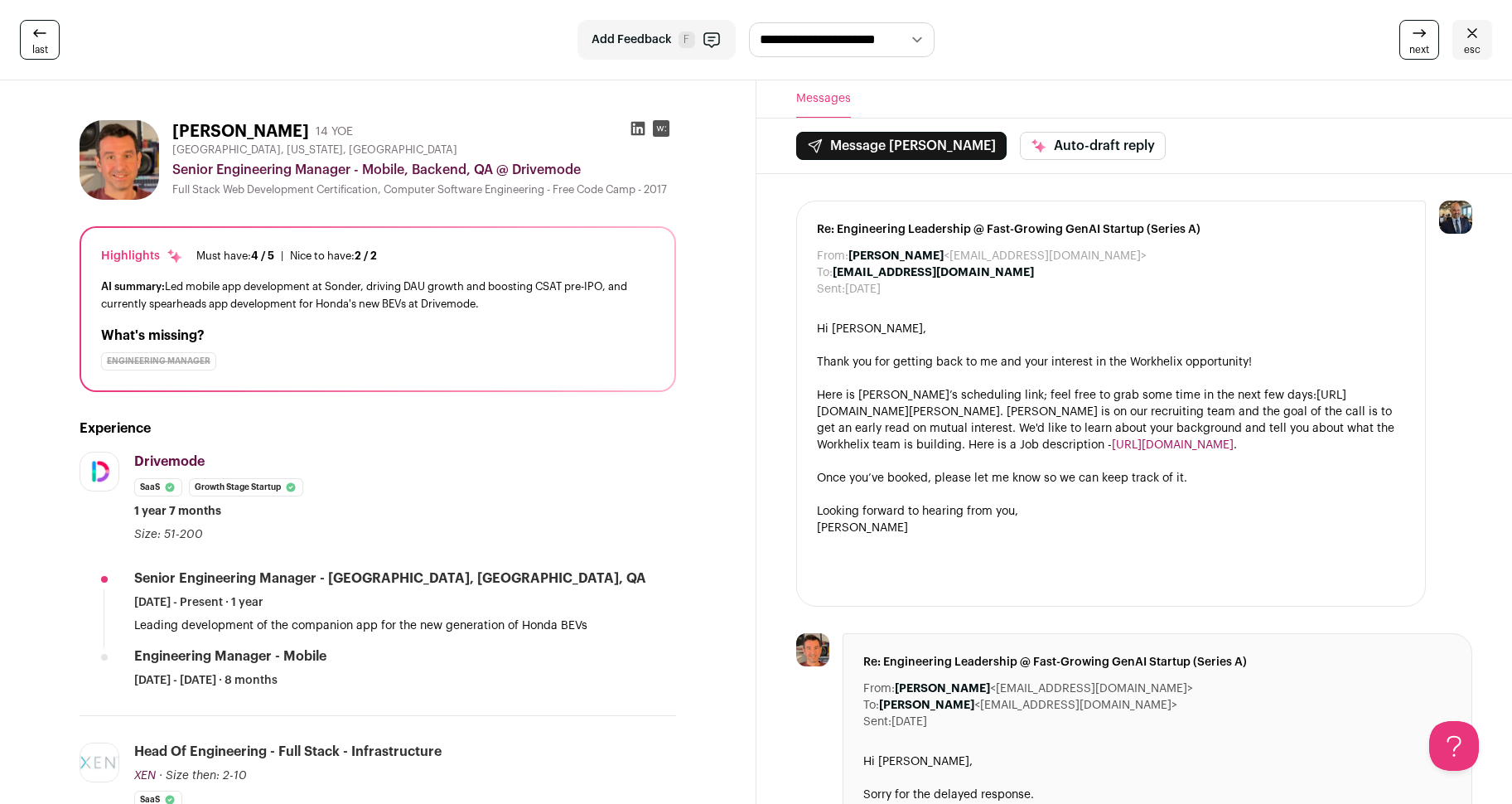 click on "esc" at bounding box center [1472, 50] 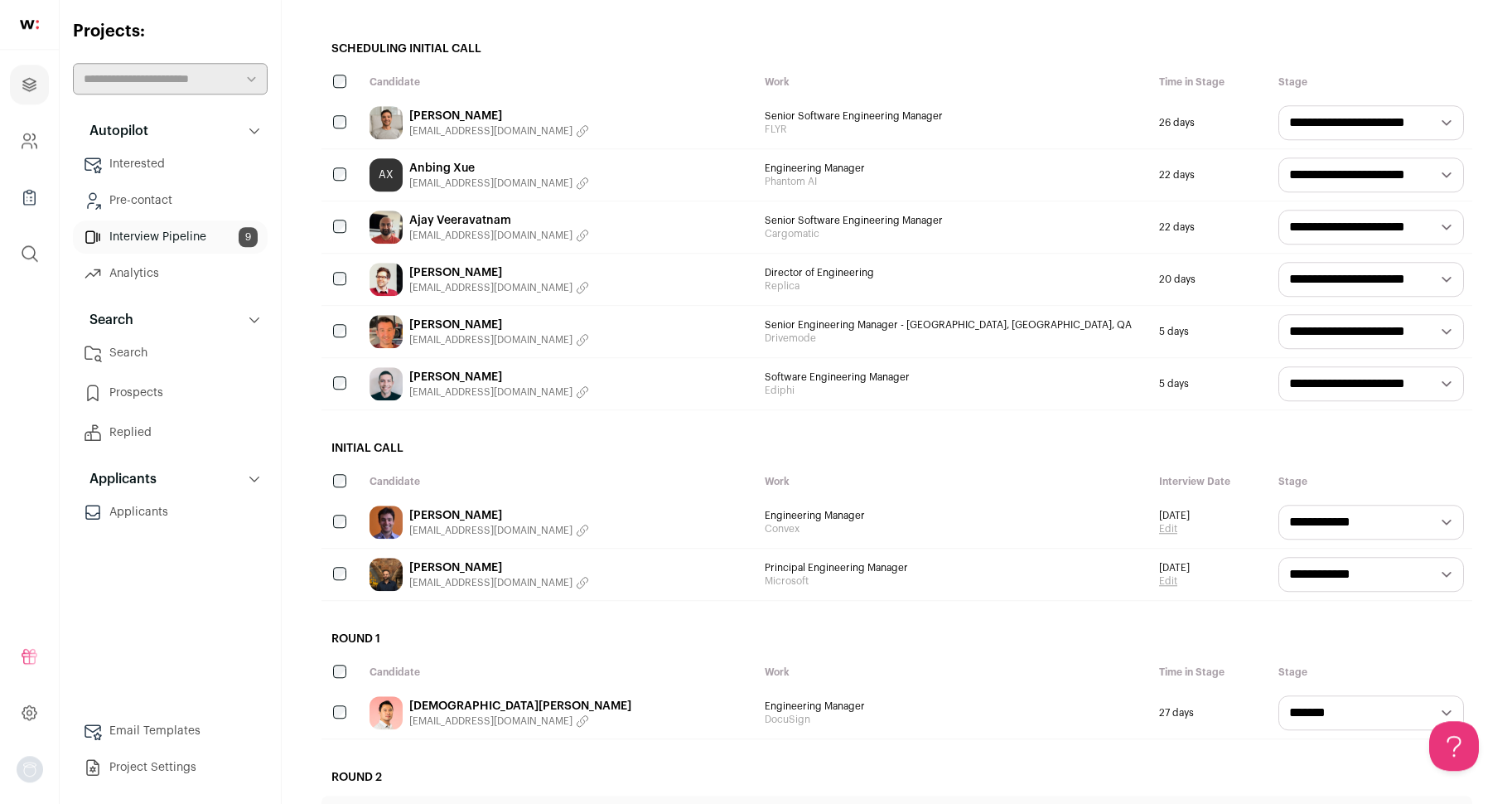 scroll, scrollTop: 212, scrollLeft: 0, axis: vertical 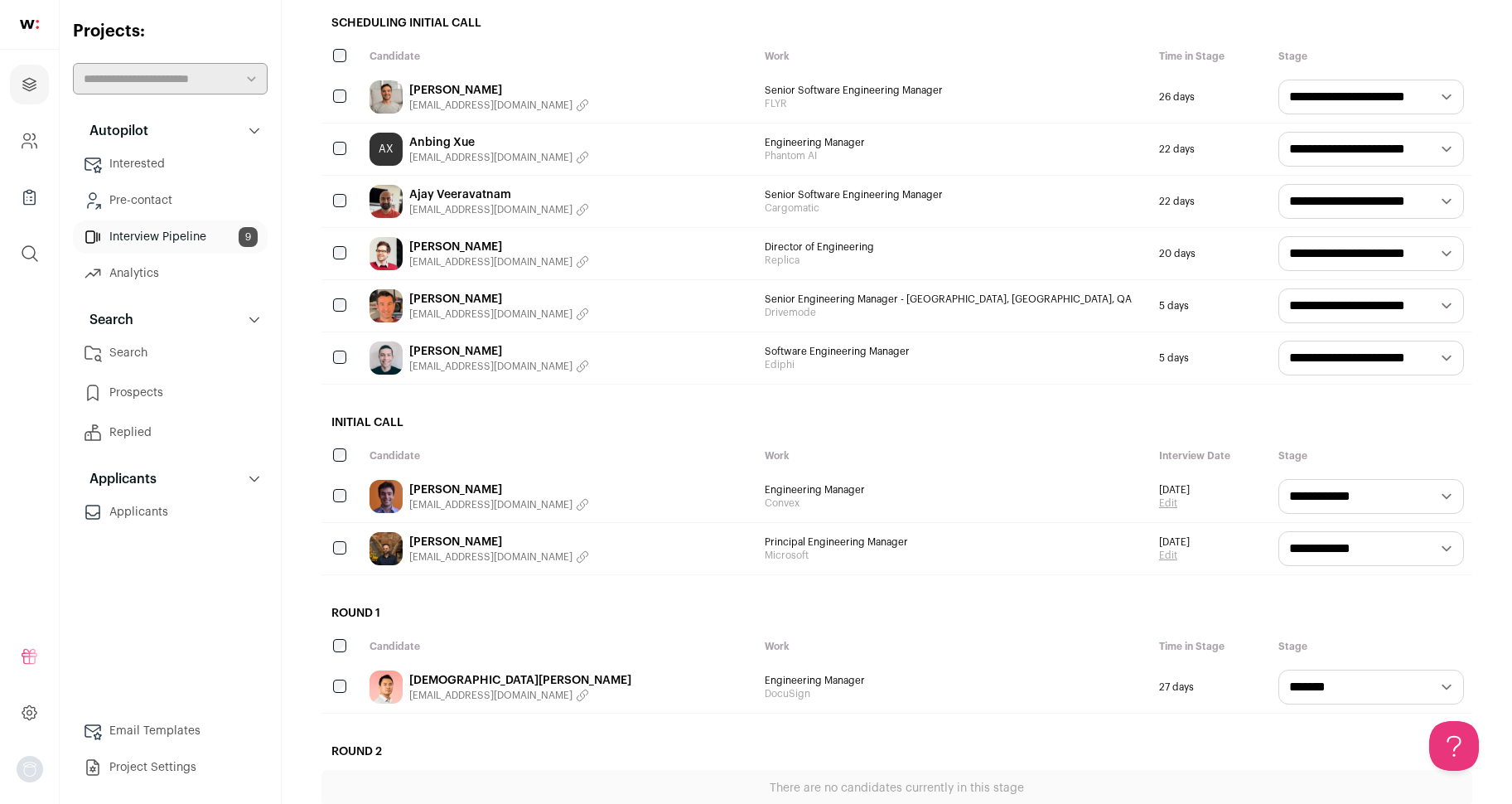 click on "[EMAIL_ADDRESS][DOMAIN_NAME]" at bounding box center (490, 557) 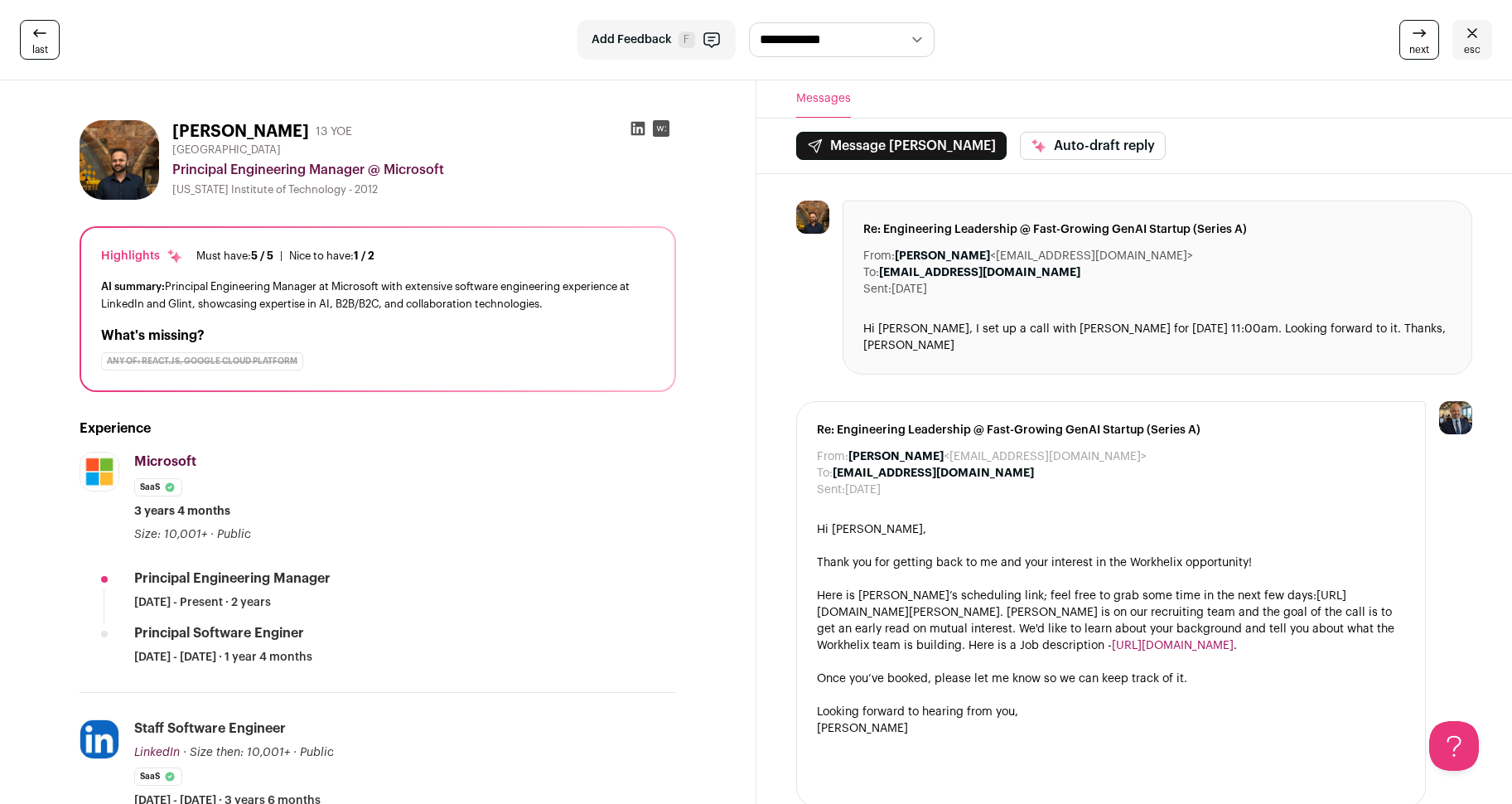 scroll, scrollTop: 0, scrollLeft: 0, axis: both 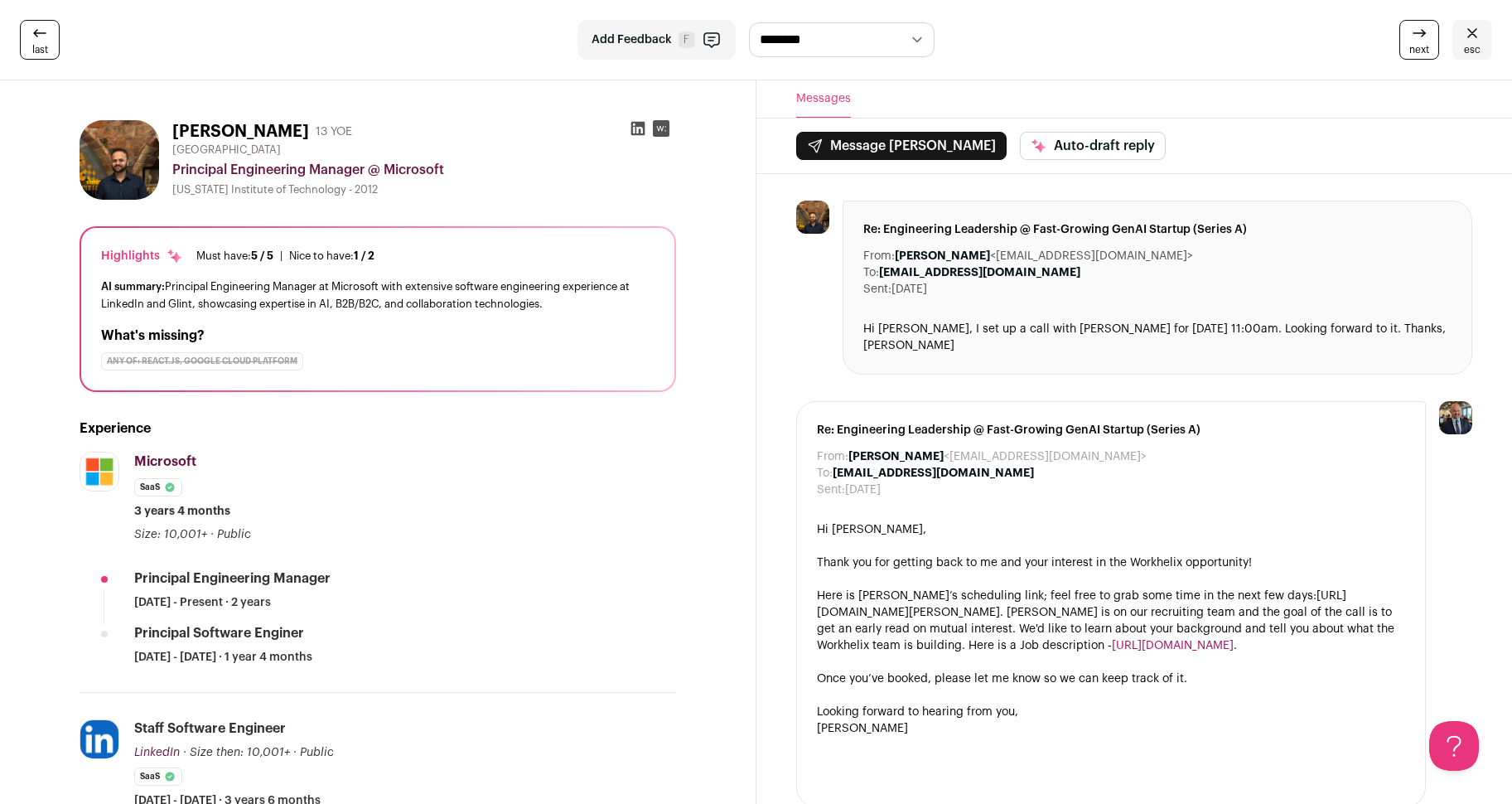 click on "********" at bounding box center (0, 0) 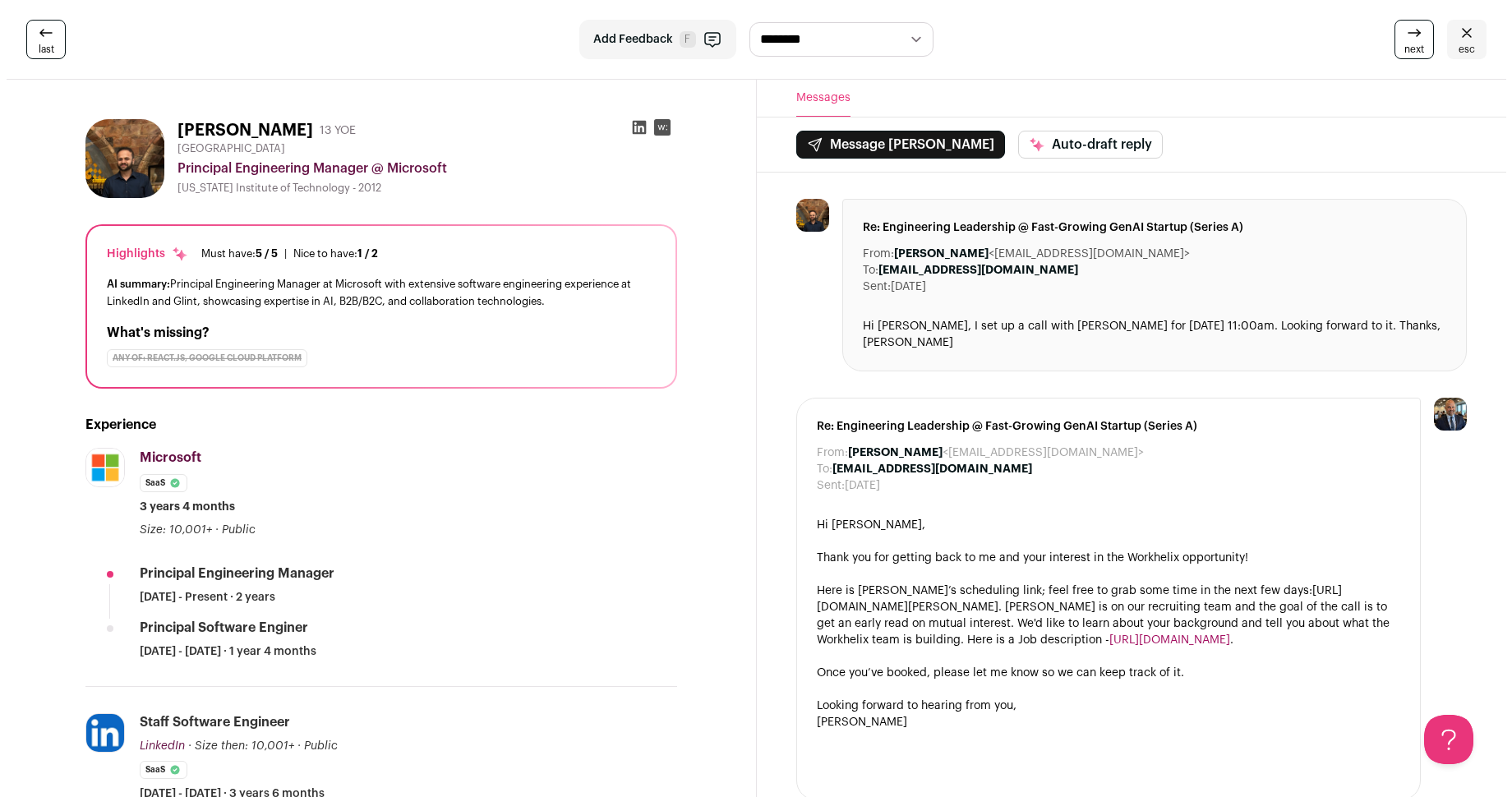 scroll, scrollTop: 0, scrollLeft: 0, axis: both 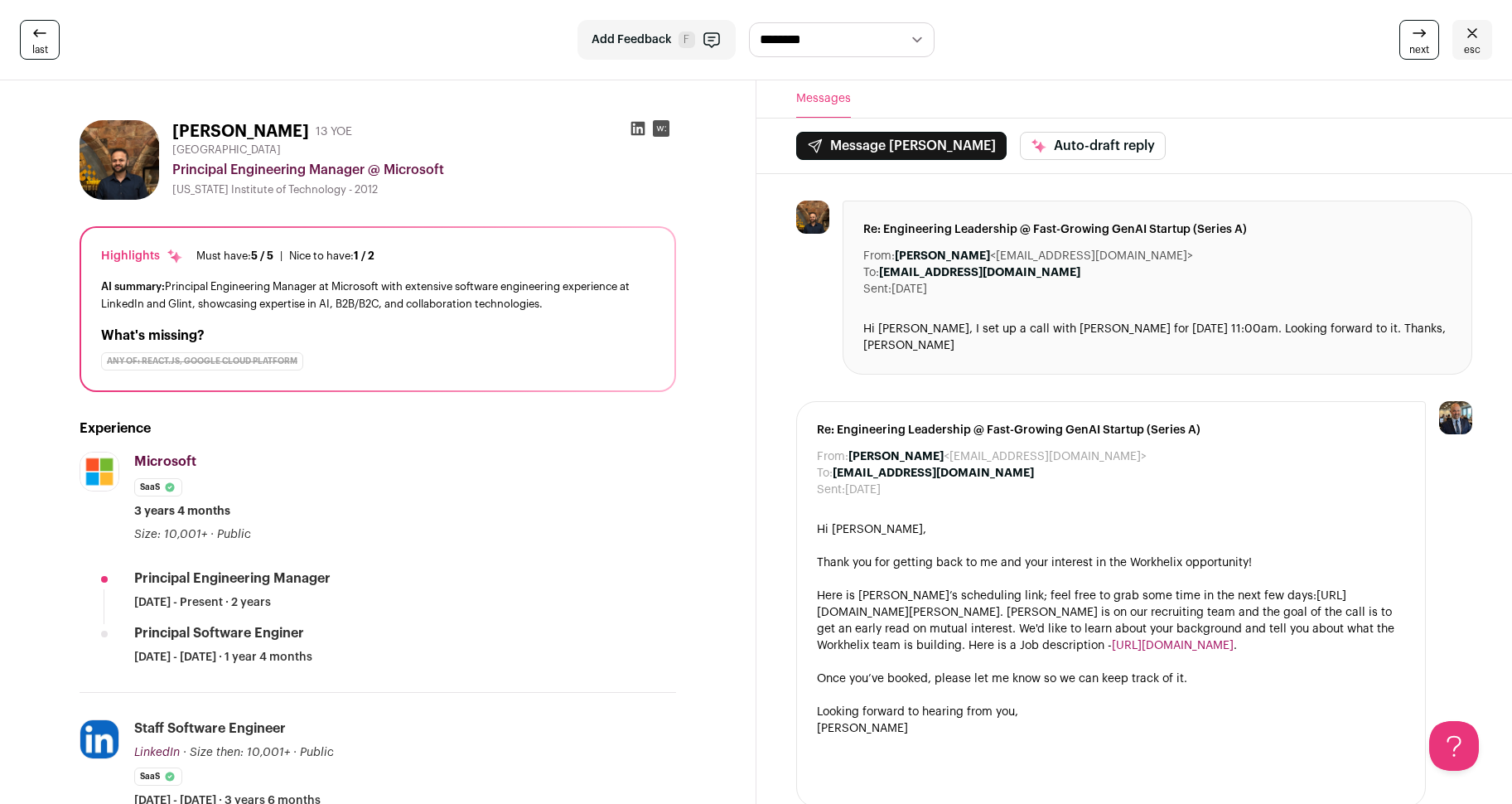 click on "esc" at bounding box center [1472, 50] 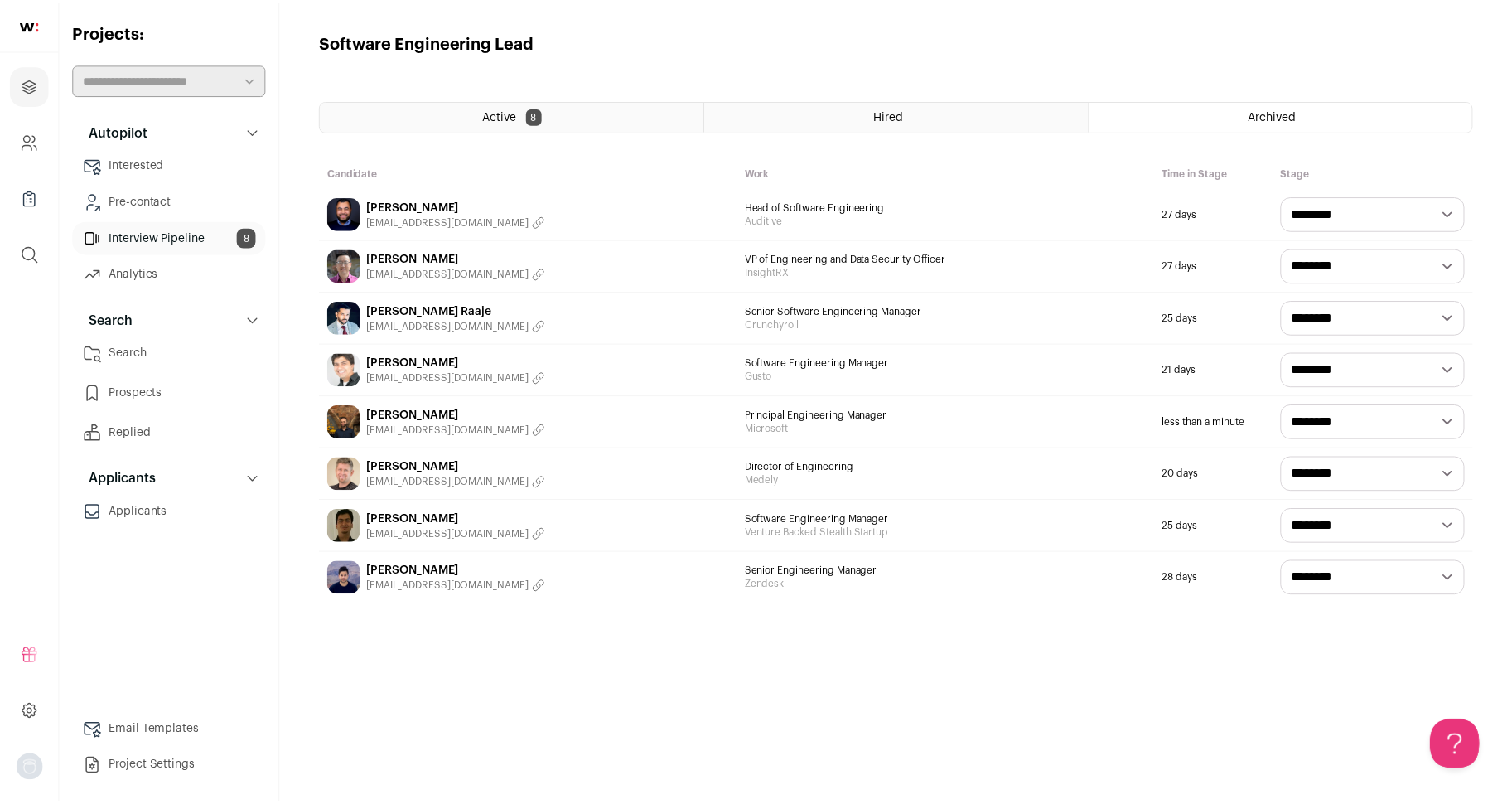scroll, scrollTop: 0, scrollLeft: 0, axis: both 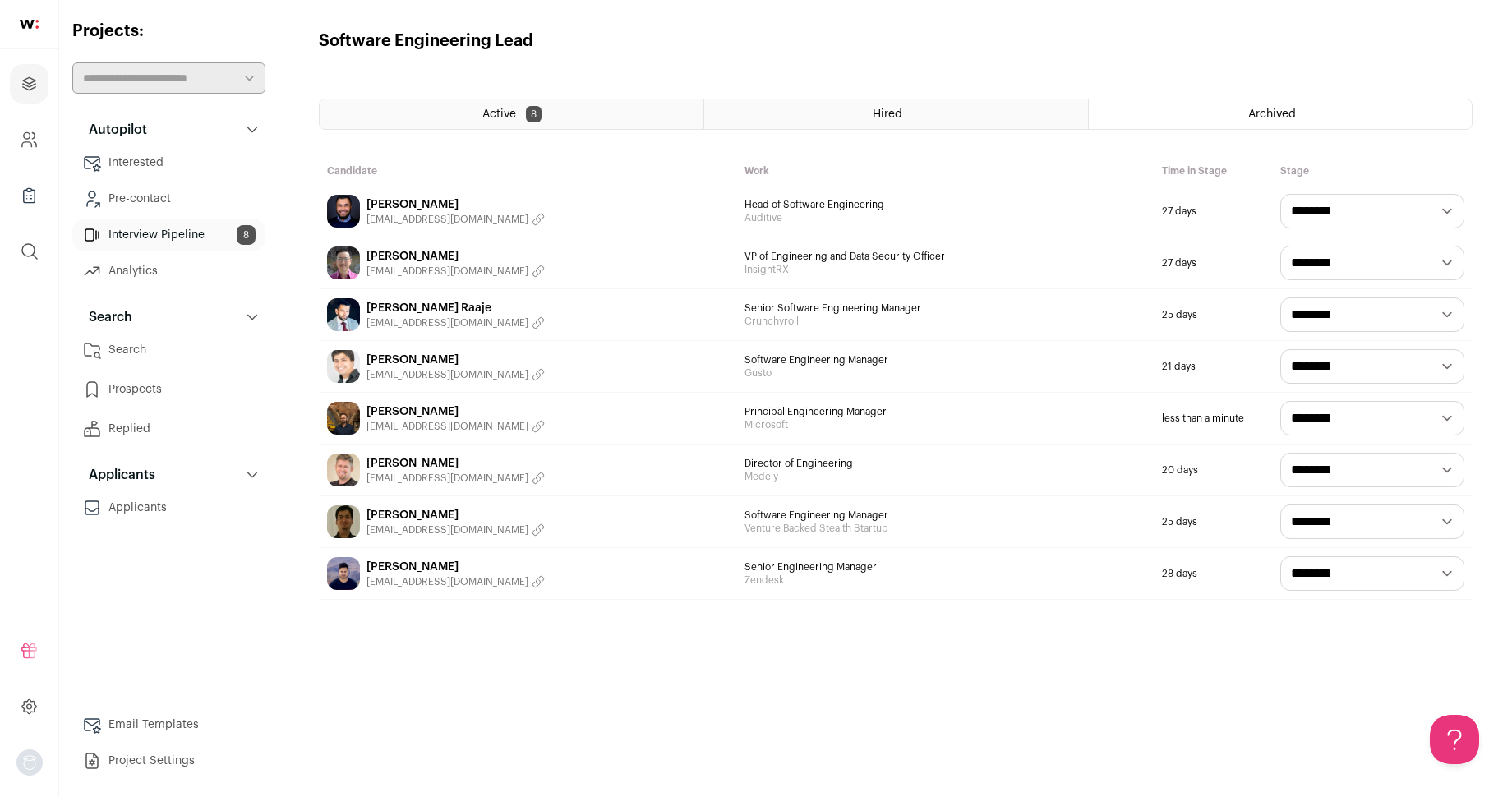 click on "Active
8" at bounding box center [511, 114] 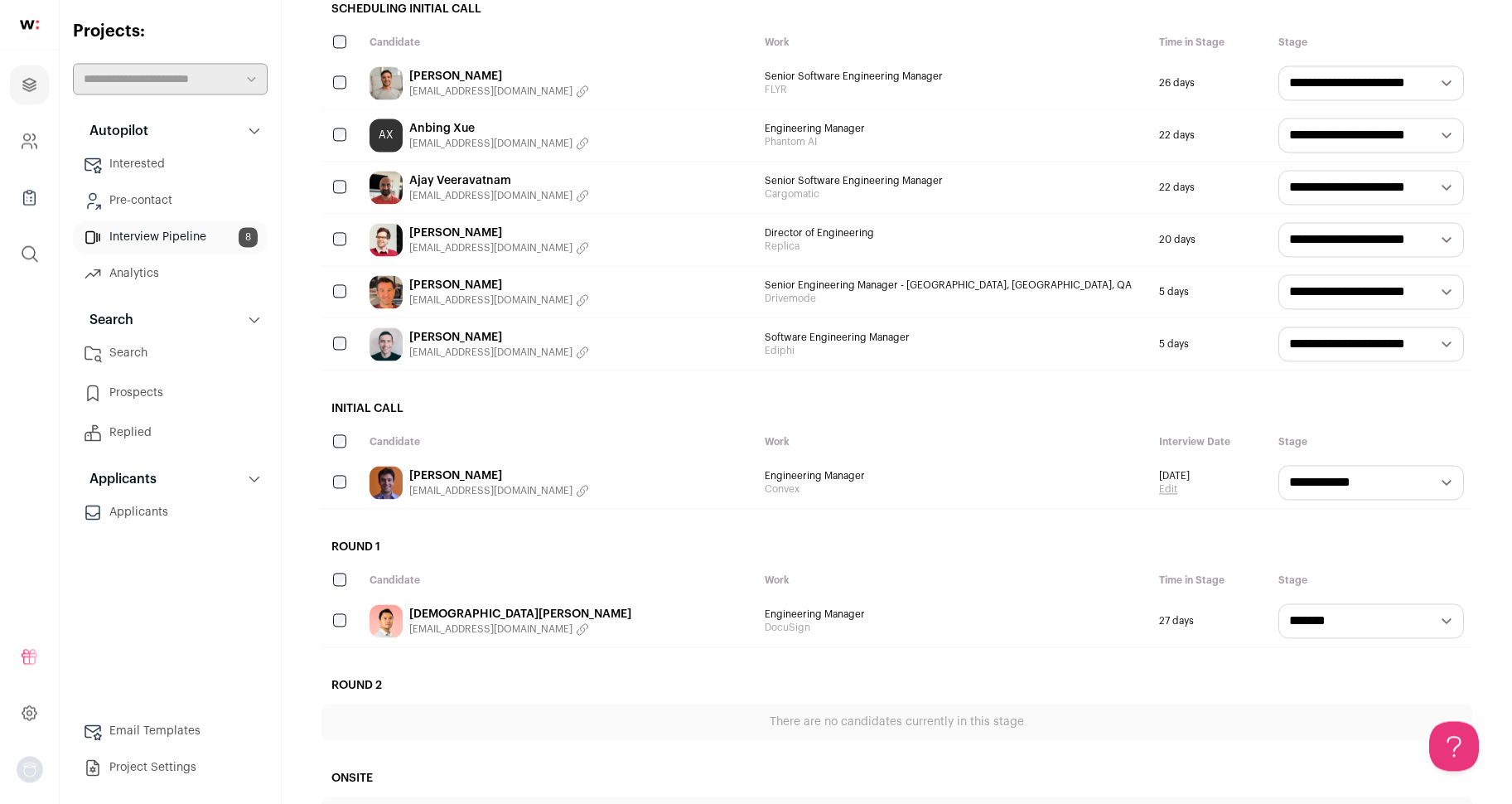 scroll, scrollTop: 239, scrollLeft: 0, axis: vertical 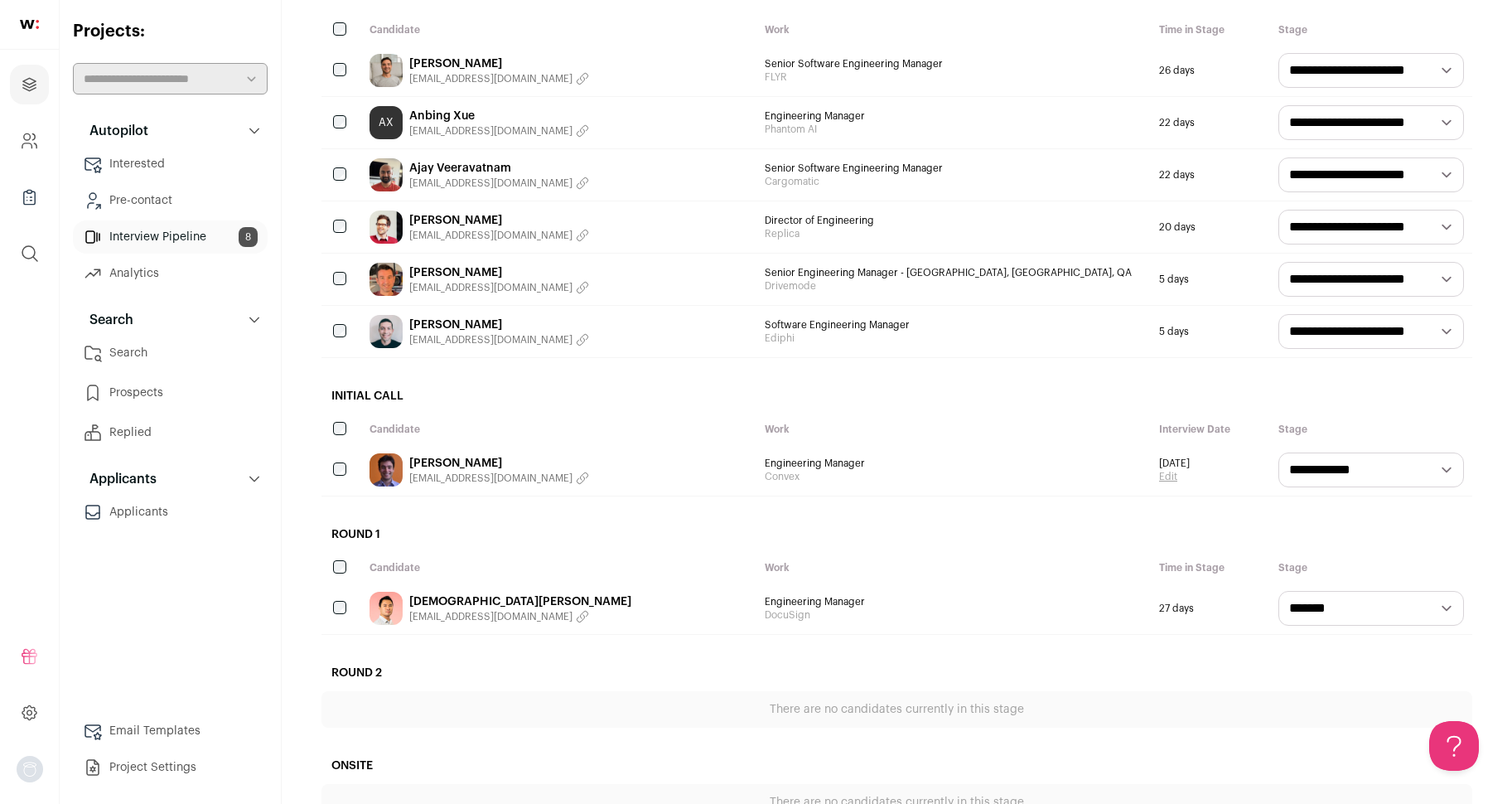 click on "[PERSON_NAME]" at bounding box center (499, 463) 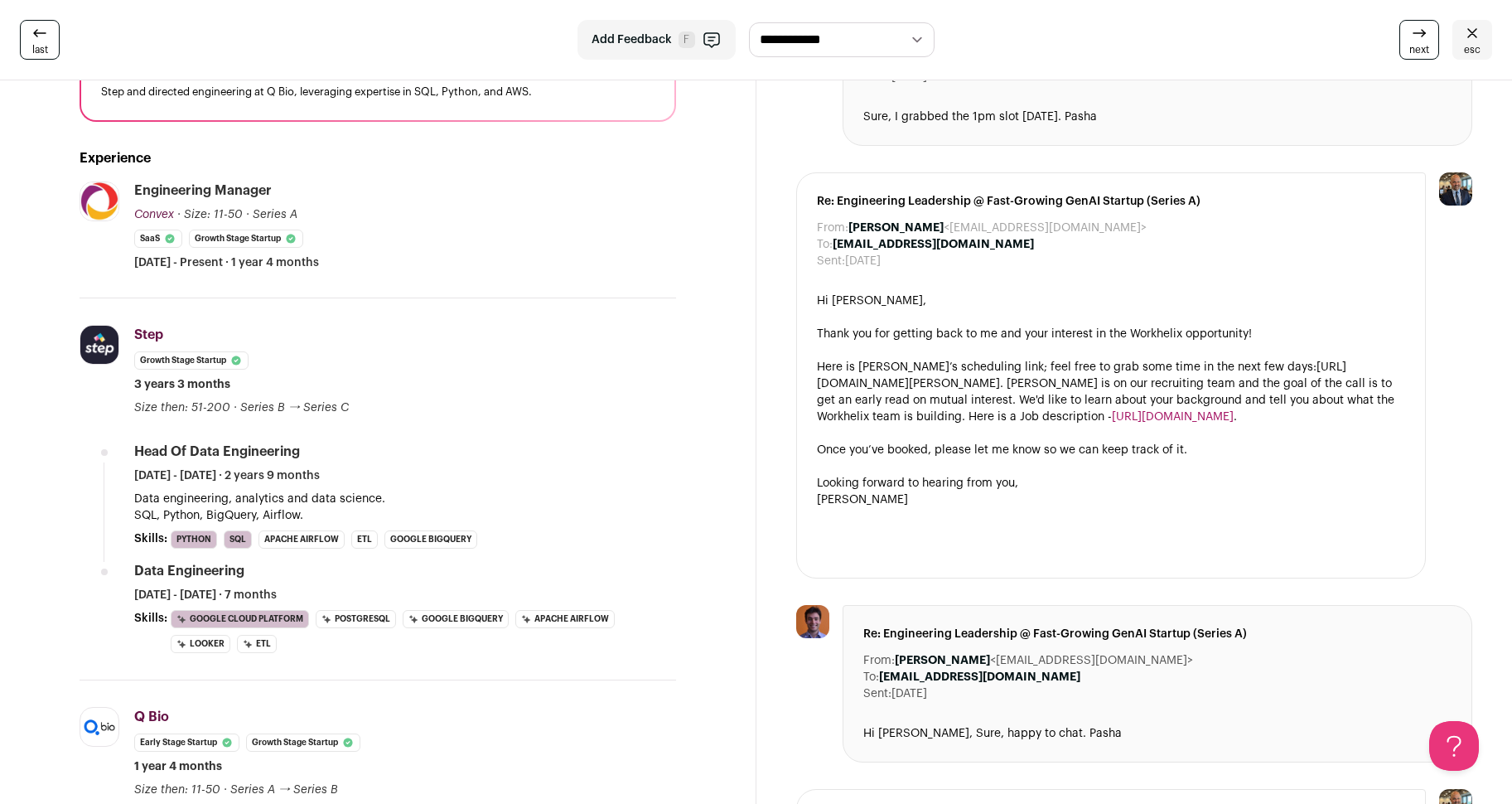 scroll, scrollTop: 0, scrollLeft: 0, axis: both 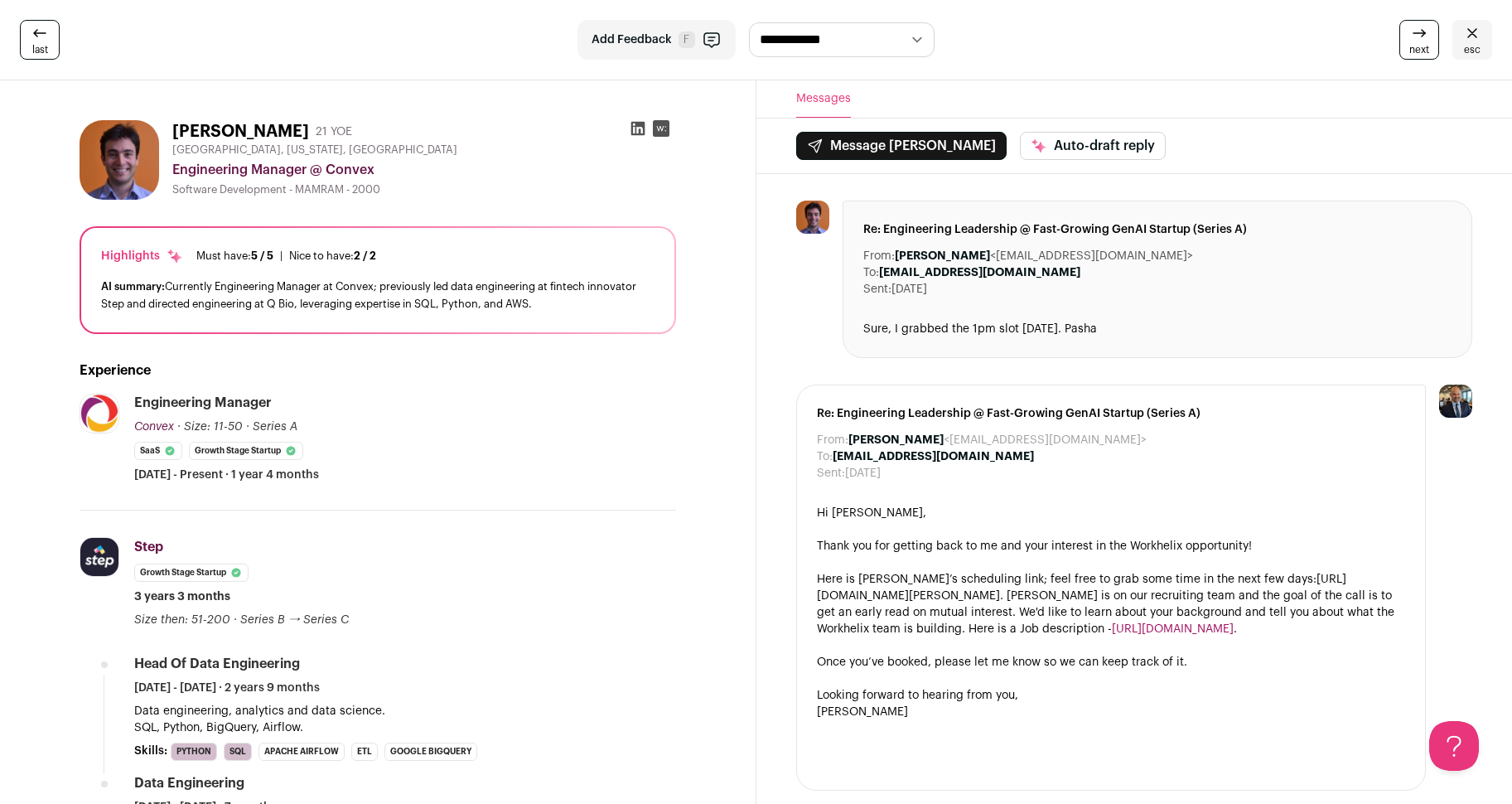 click on "**********" at bounding box center (842, 40) 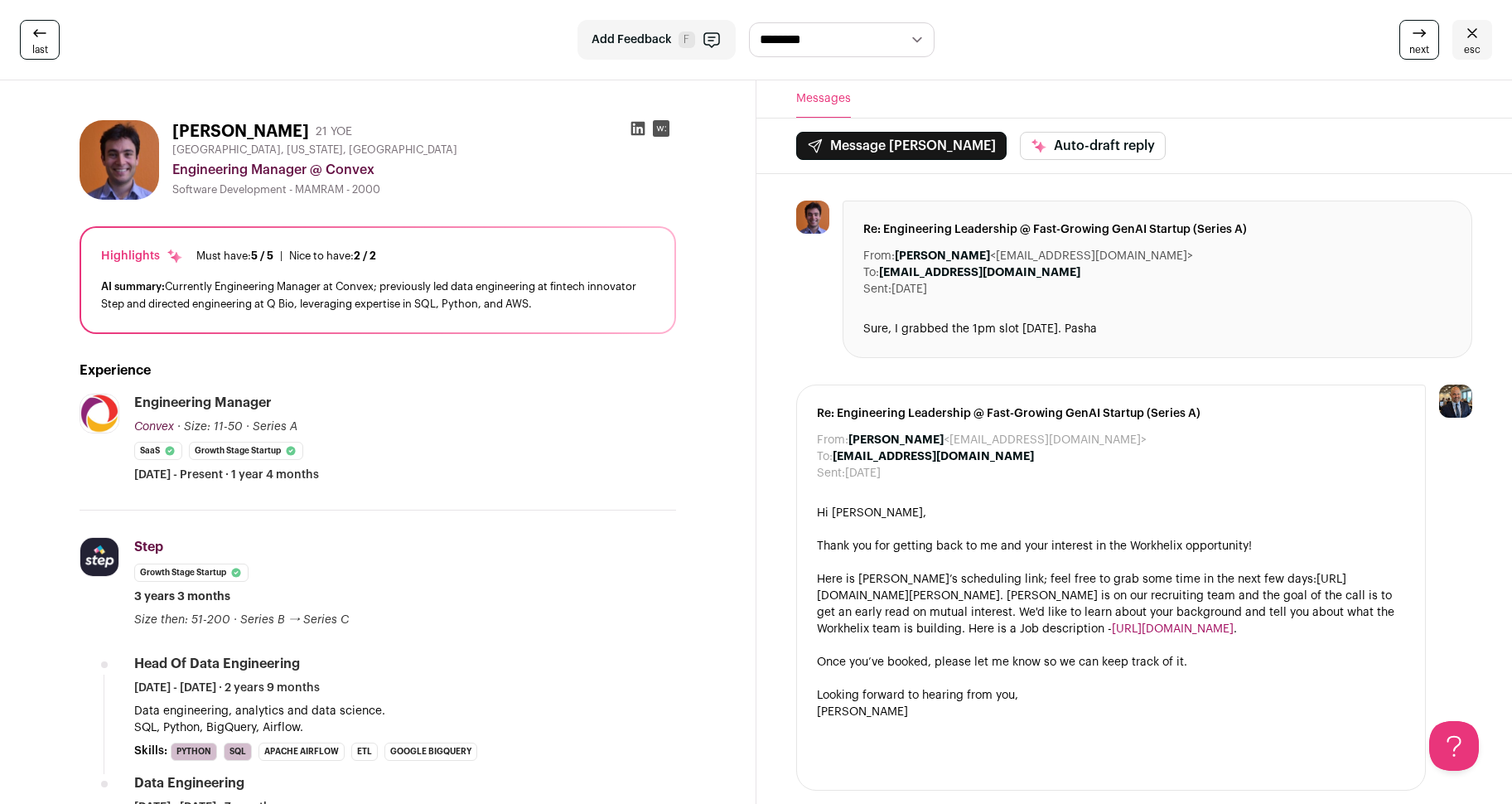 click on "********" at bounding box center (0, 0) 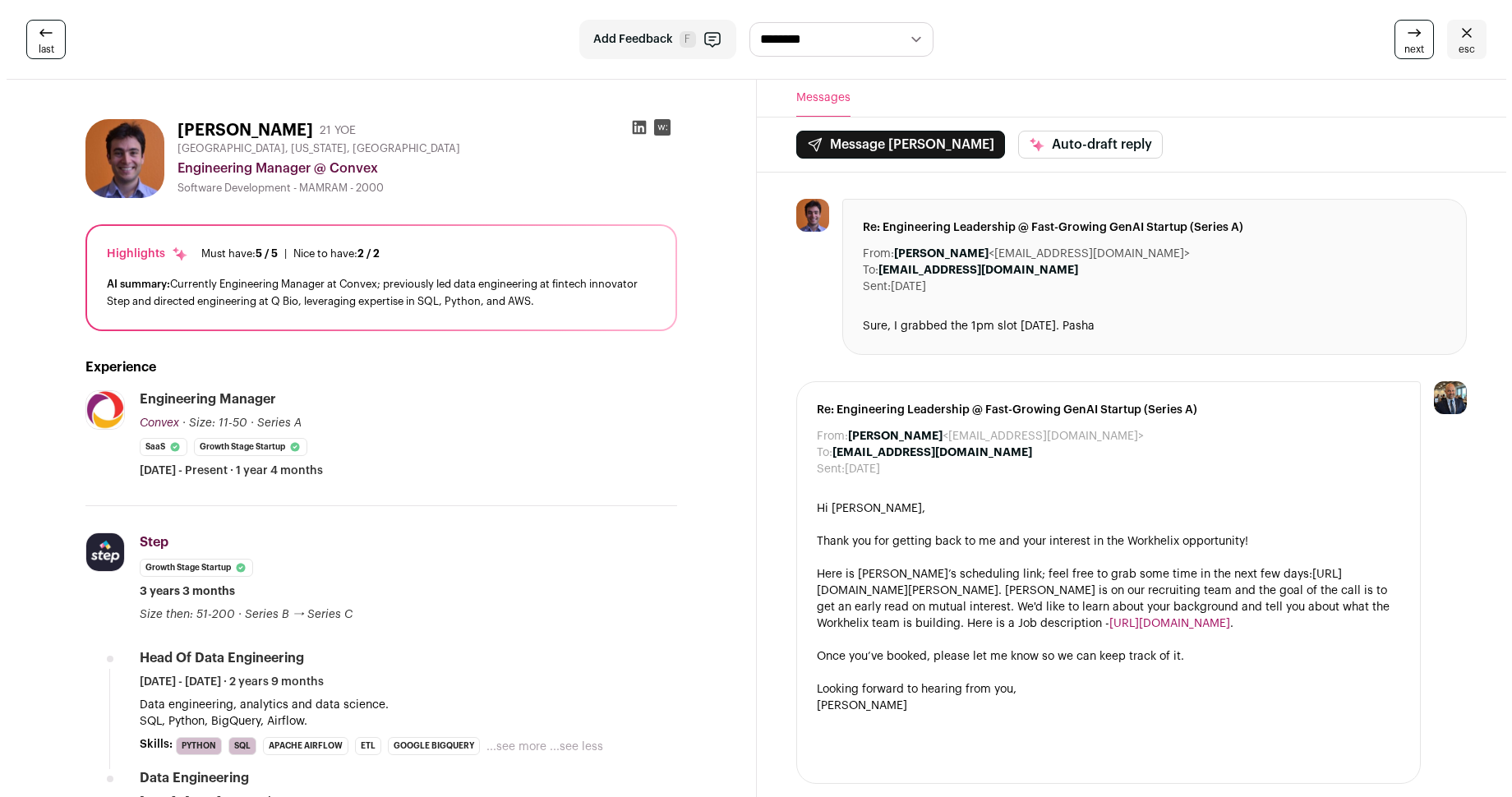 scroll, scrollTop: 0, scrollLeft: 0, axis: both 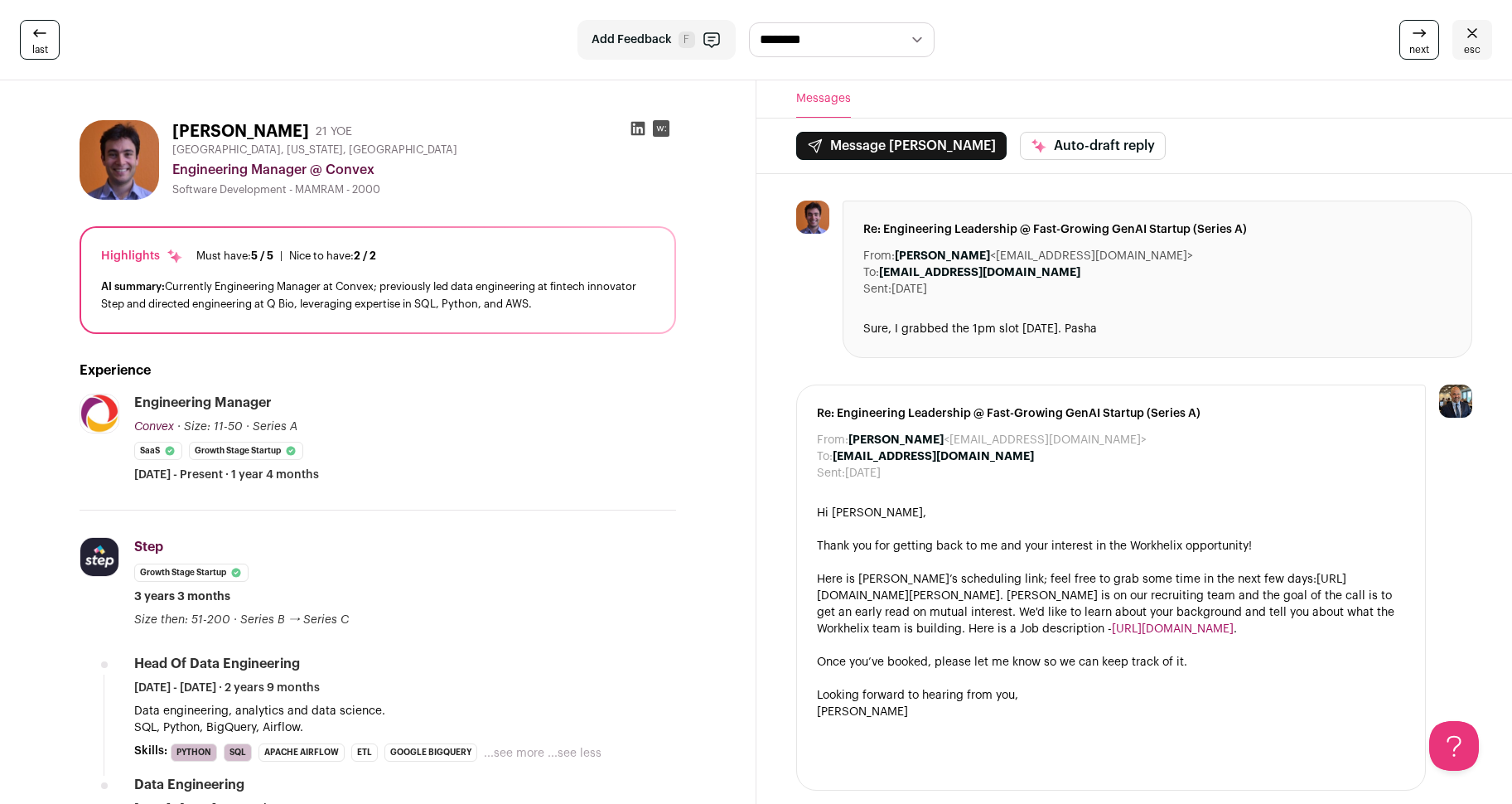 click 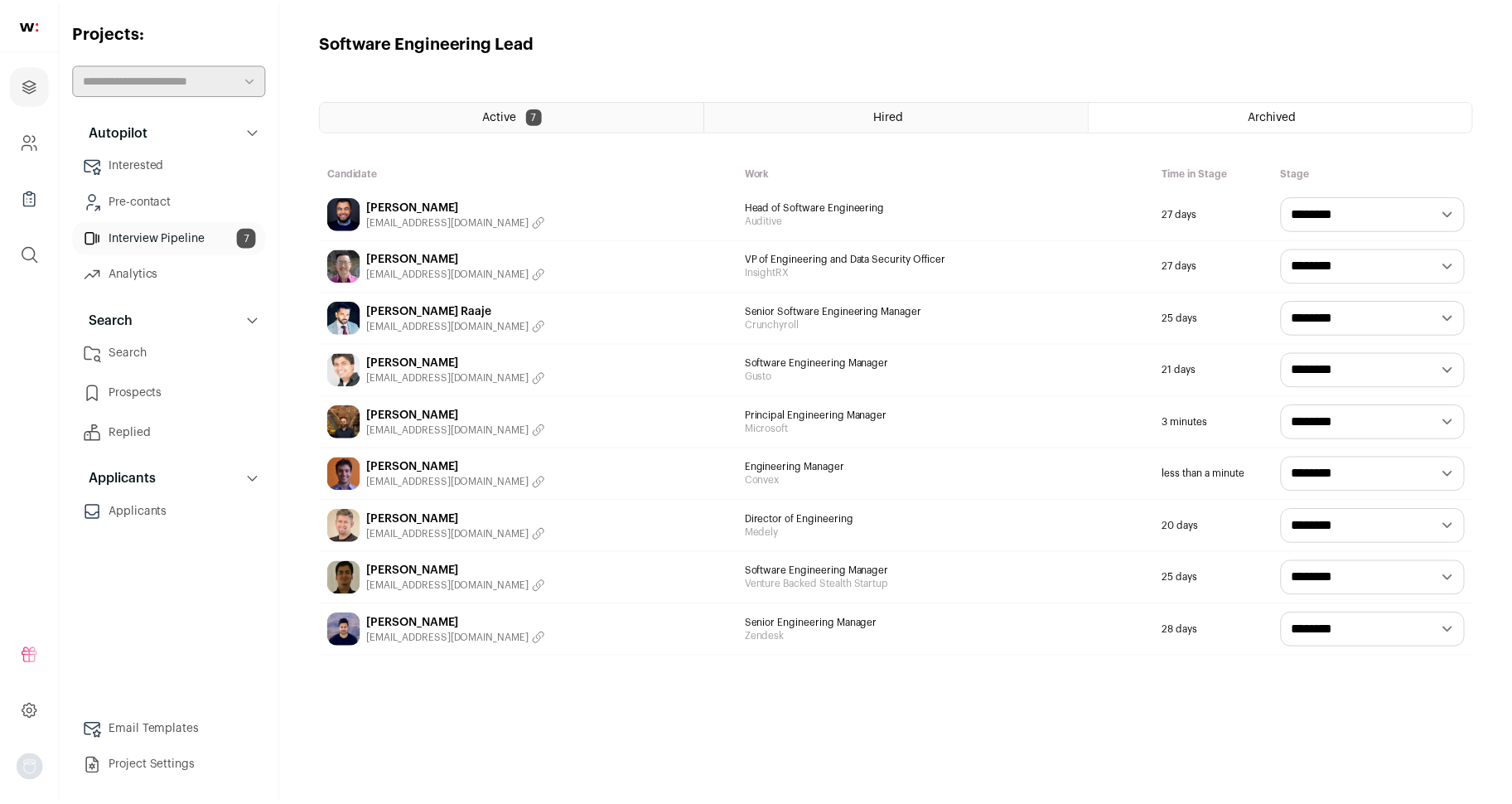 scroll, scrollTop: 0, scrollLeft: 0, axis: both 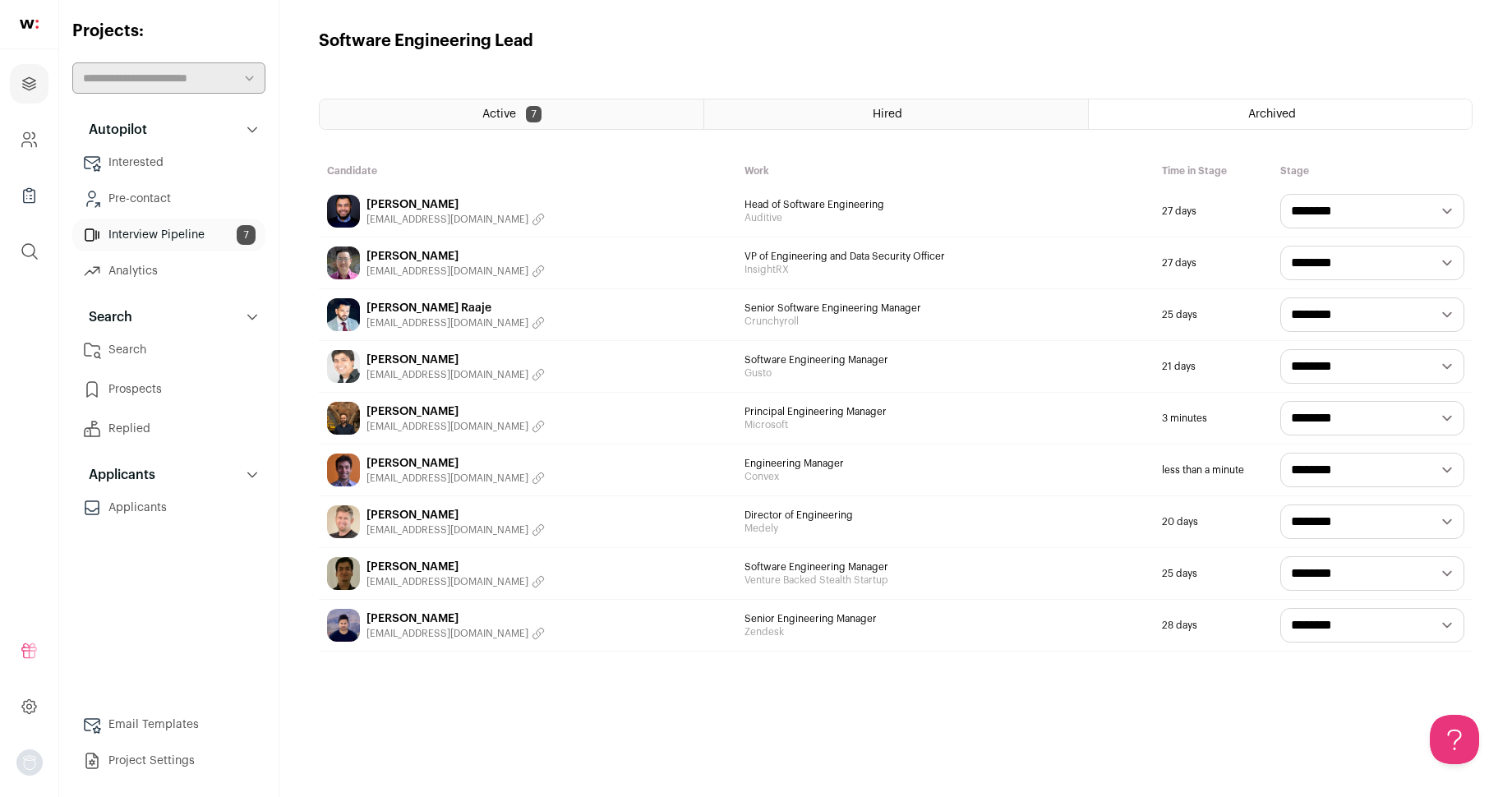 click on "Active
7" at bounding box center (511, 114) 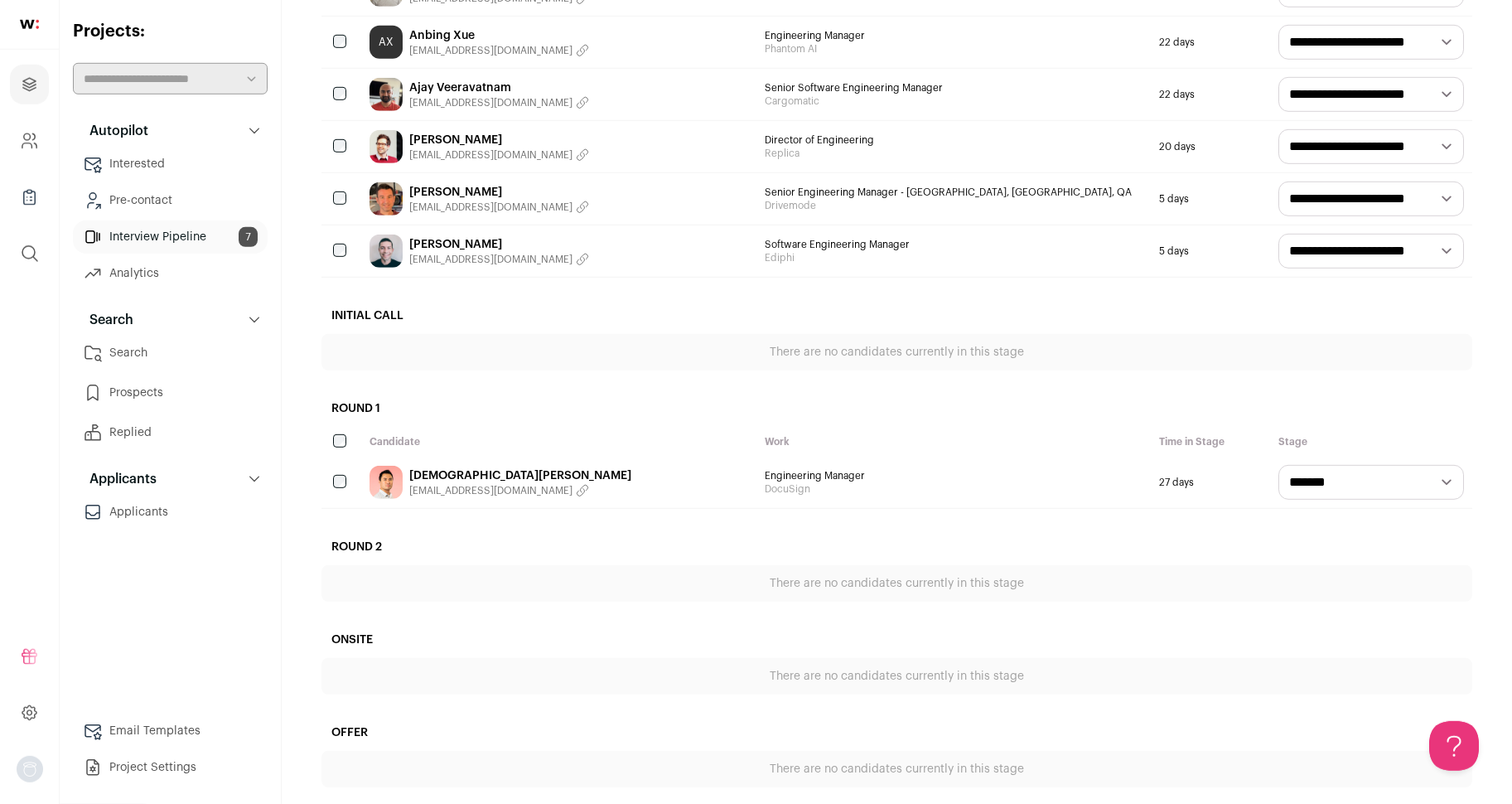 scroll, scrollTop: 332, scrollLeft: 0, axis: vertical 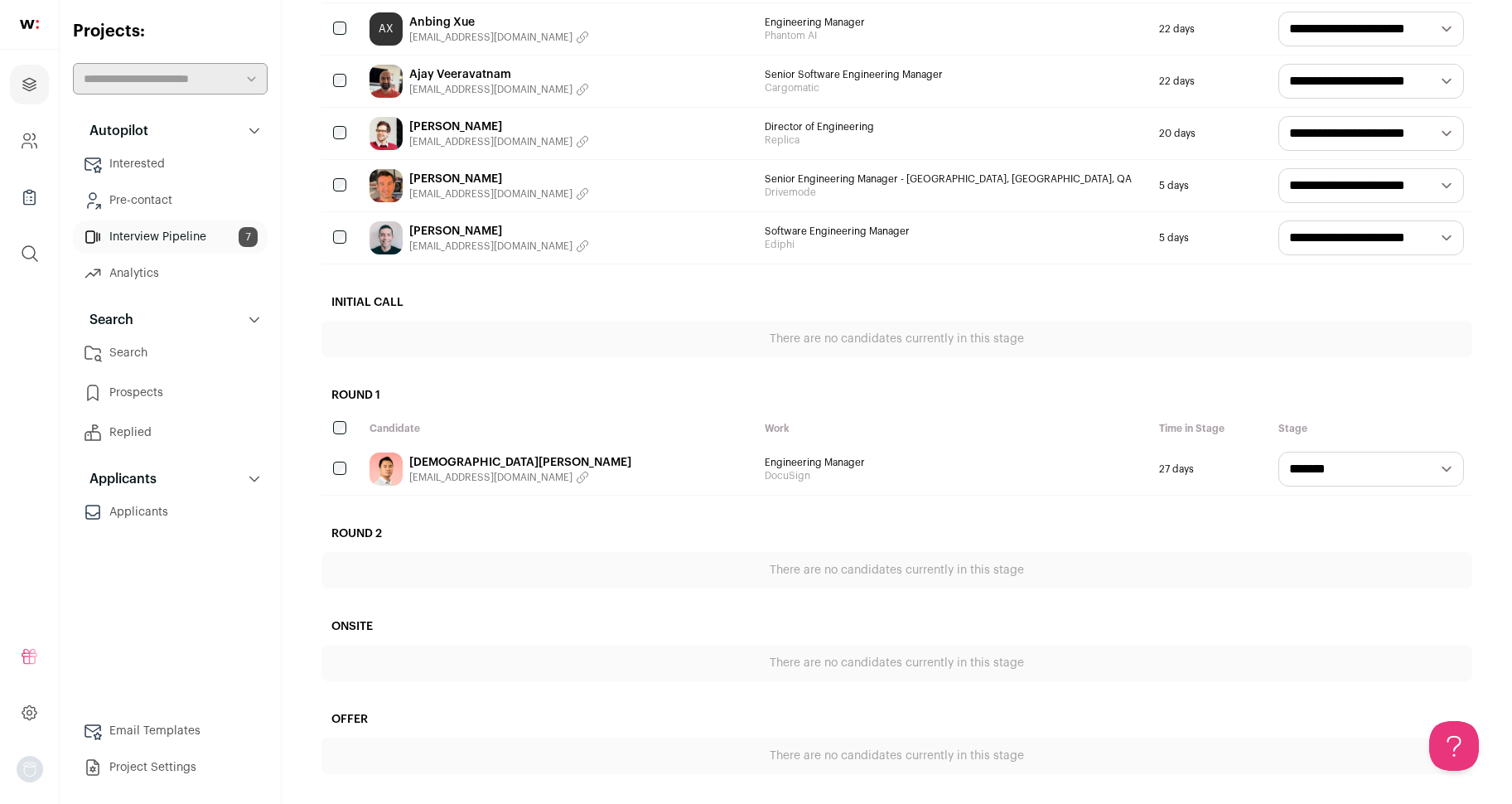 select on "**********" 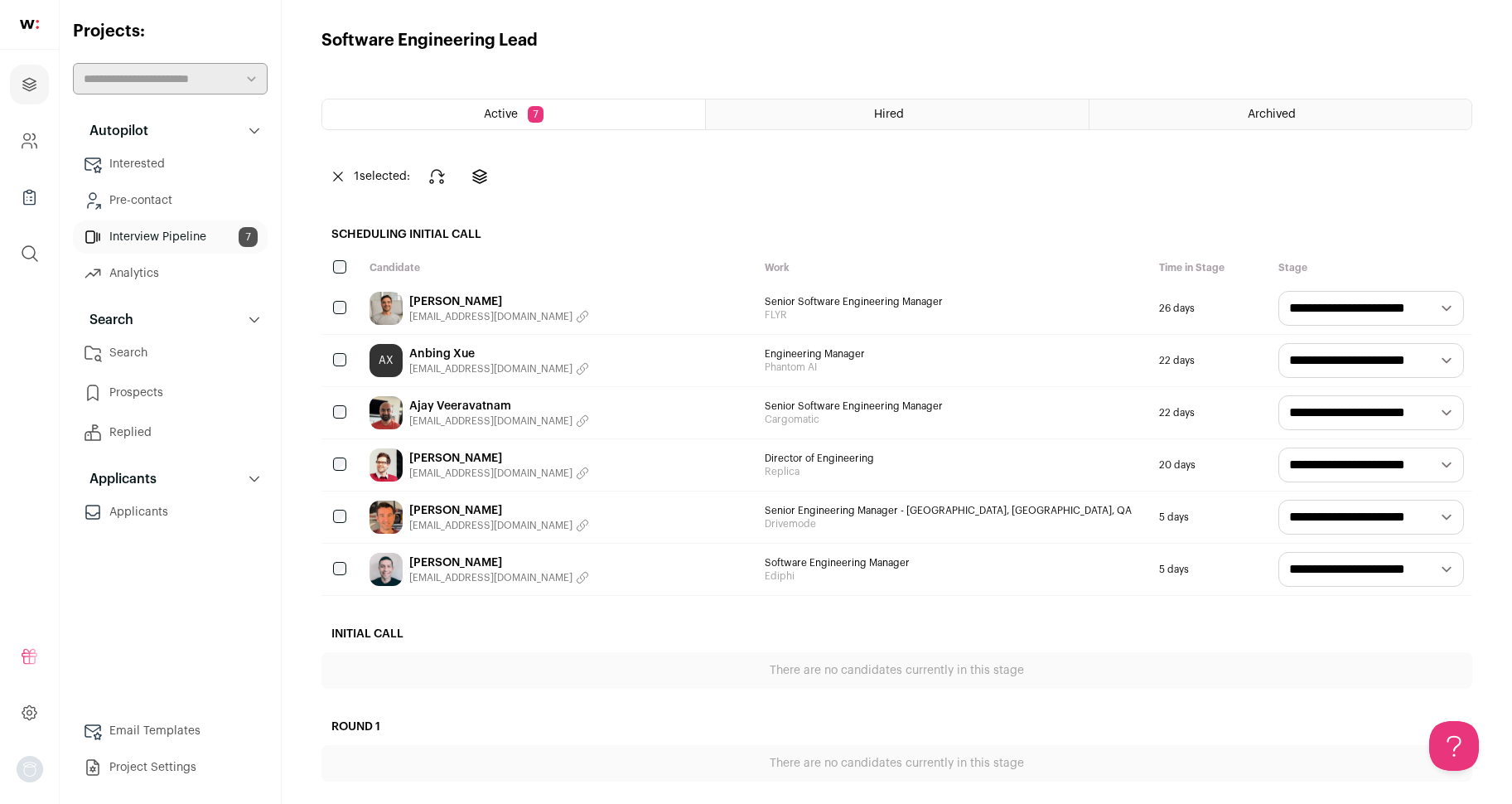 scroll, scrollTop: 0, scrollLeft: 0, axis: both 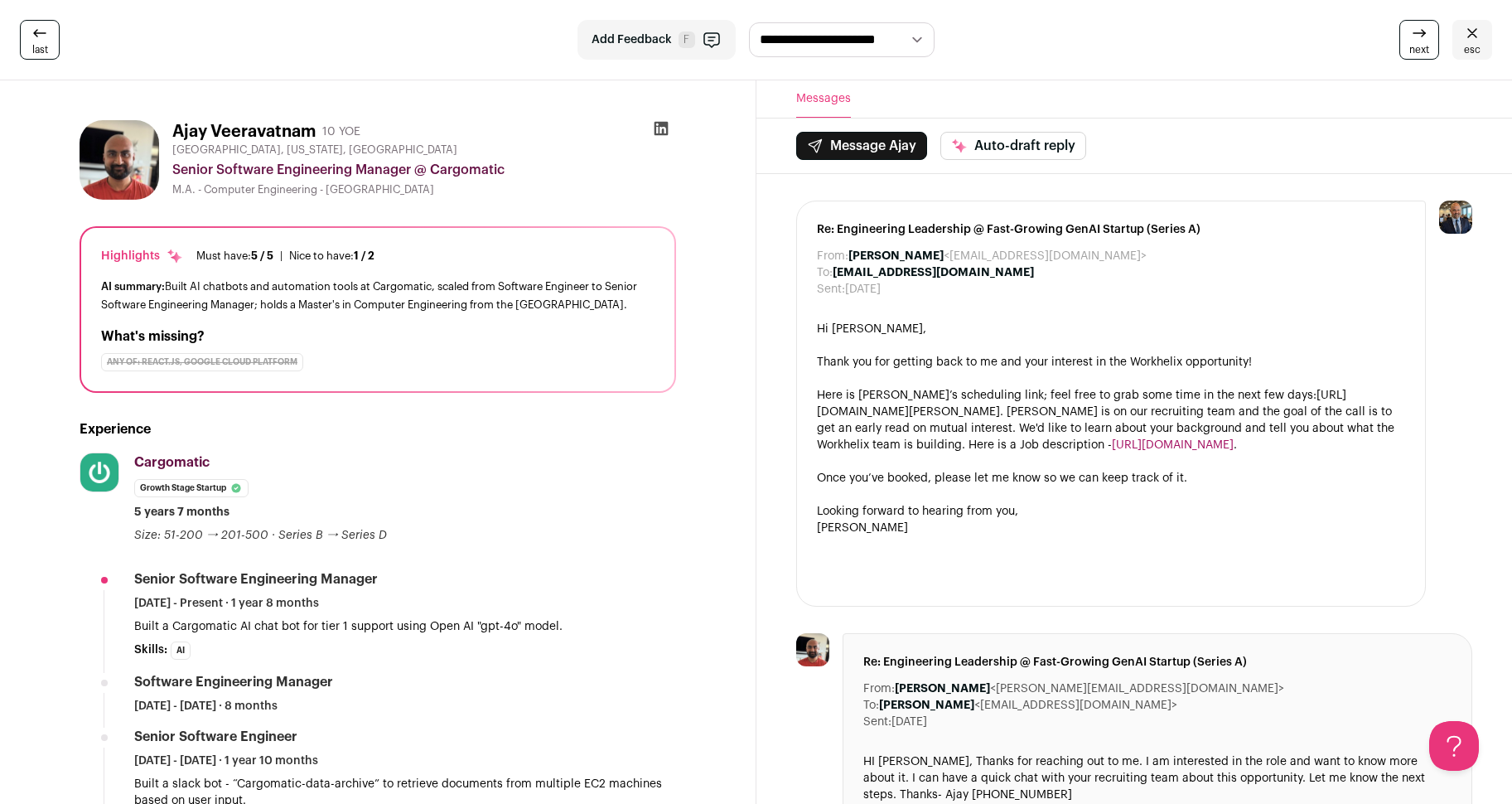 click 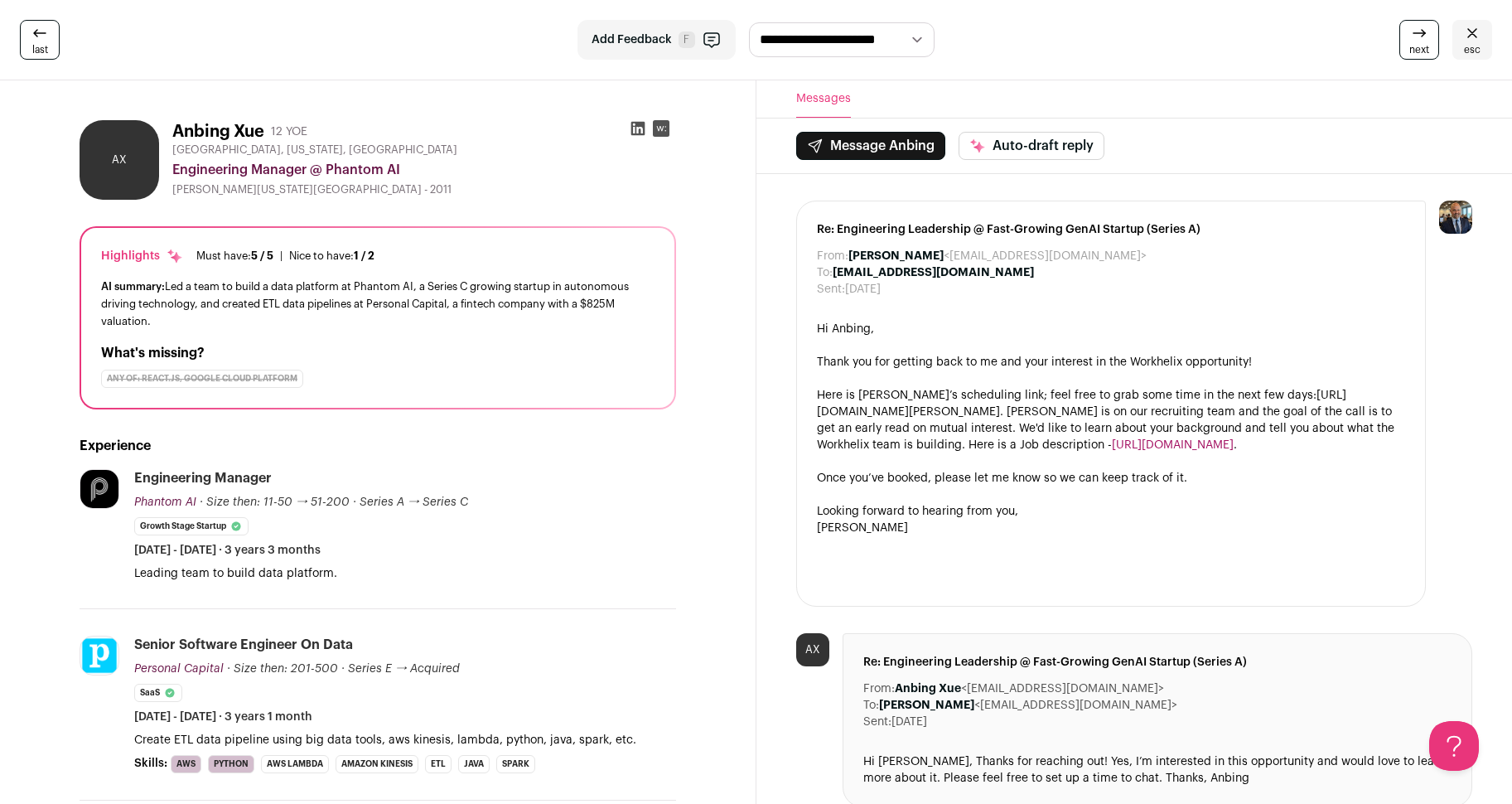 scroll, scrollTop: 0, scrollLeft: 0, axis: both 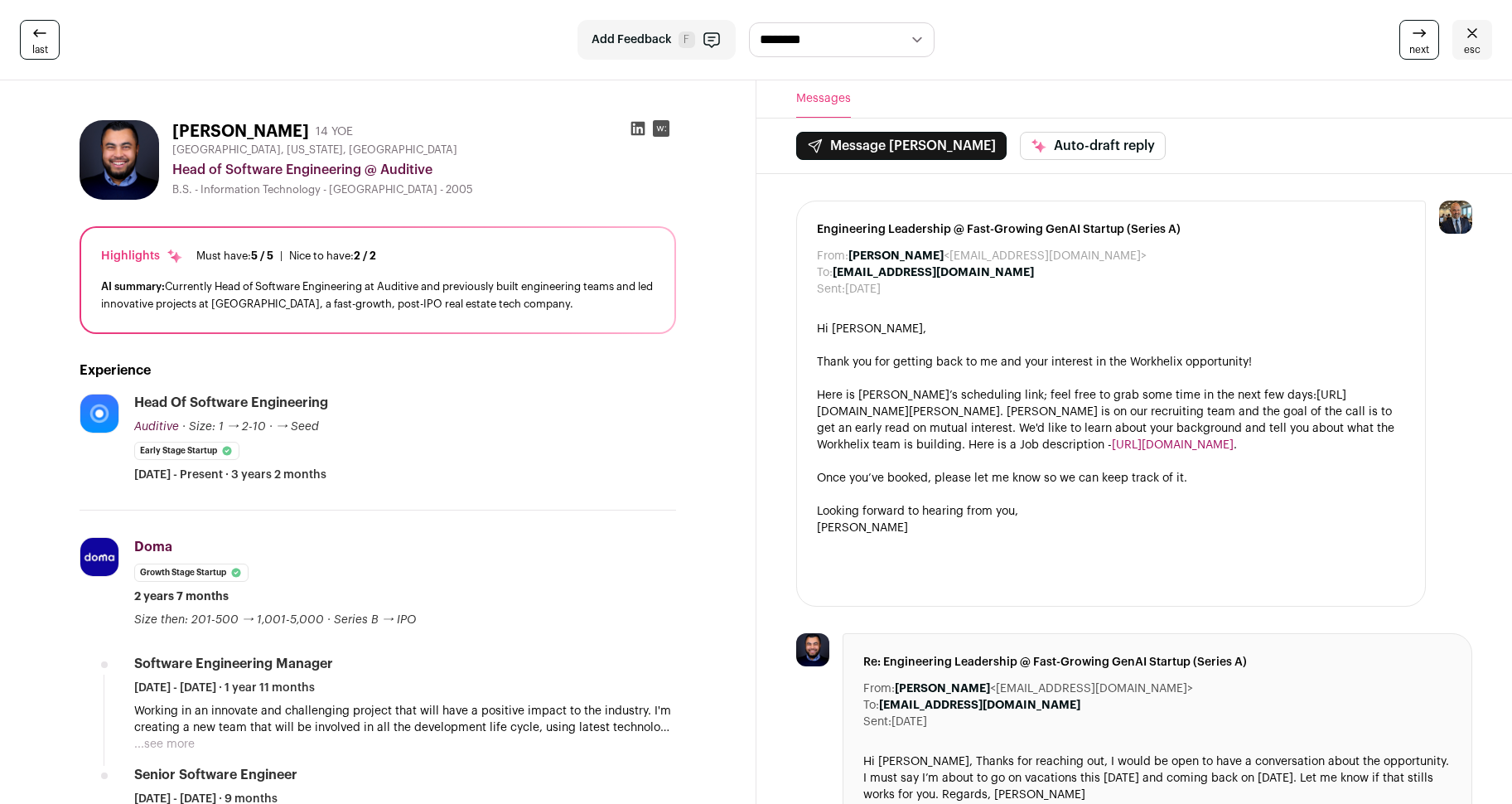 click 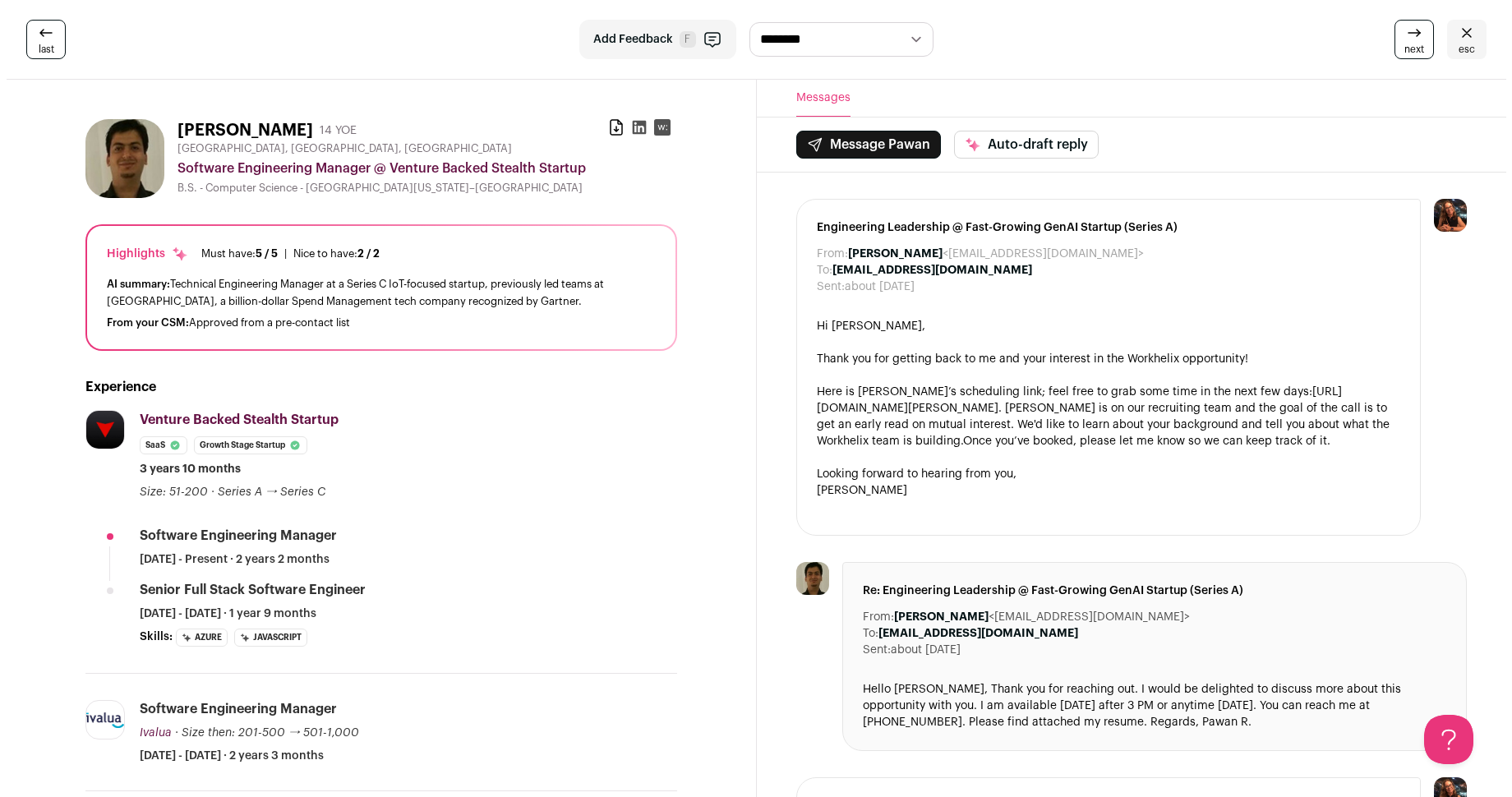 scroll, scrollTop: 0, scrollLeft: 0, axis: both 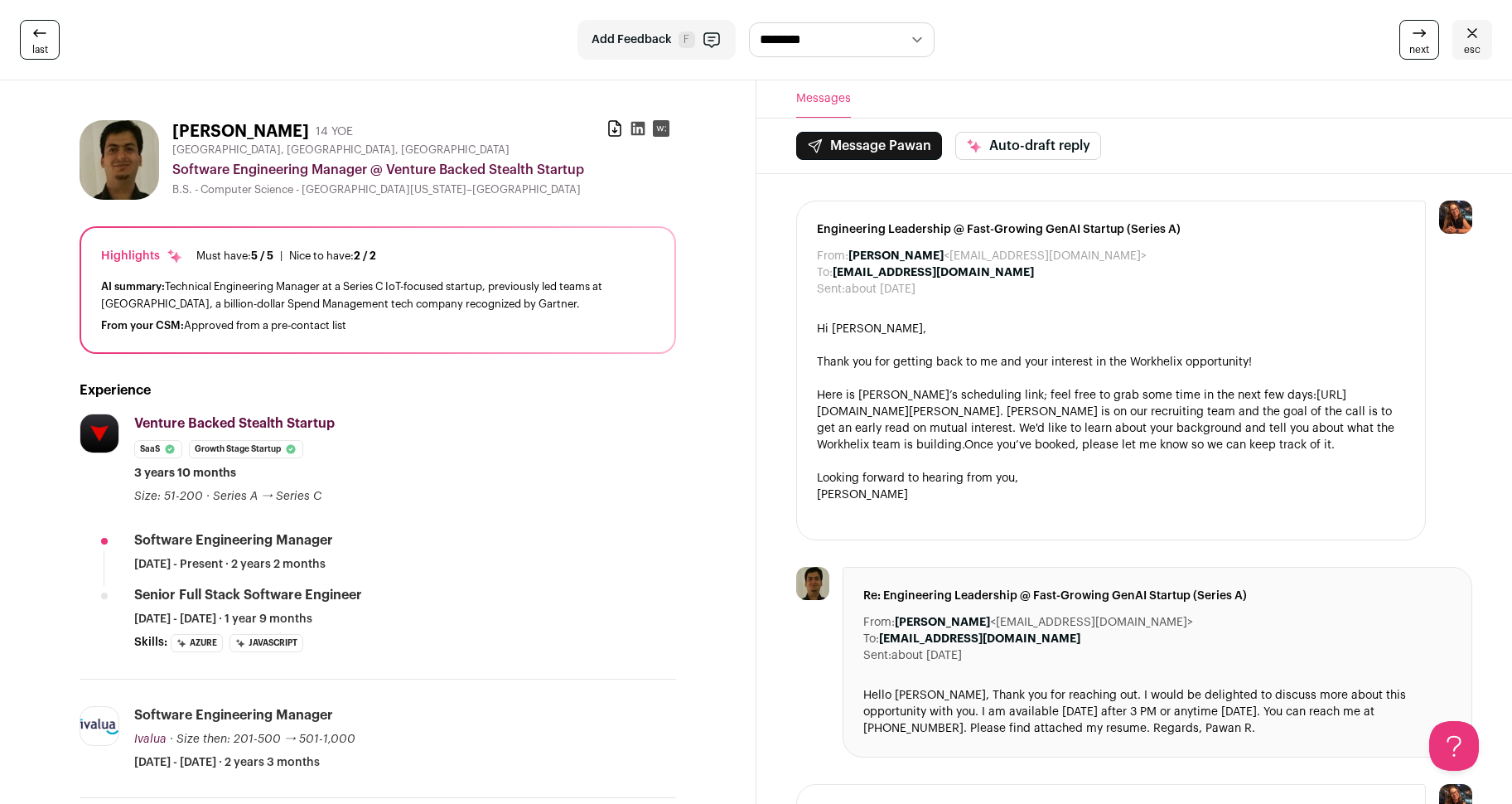click 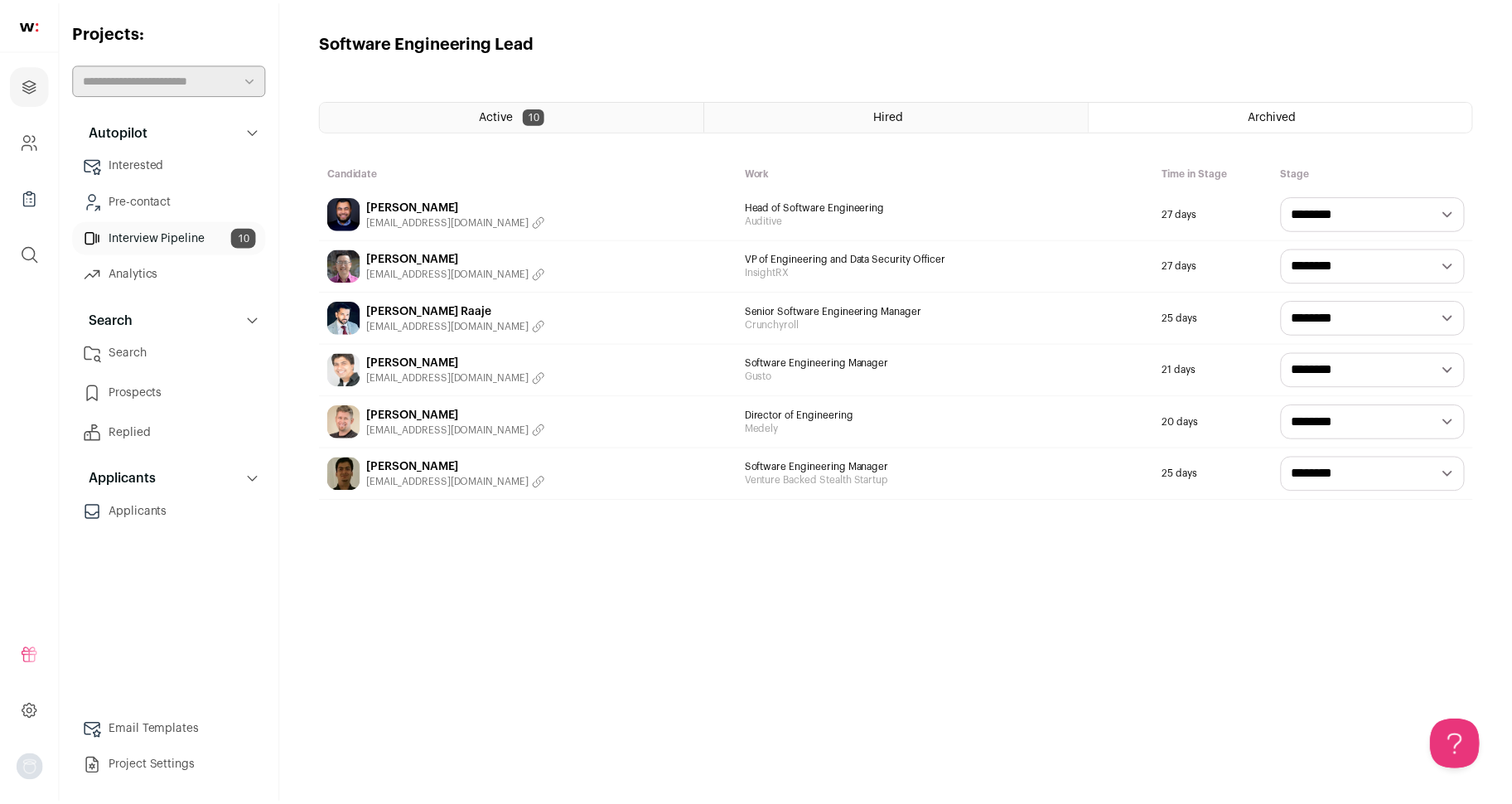 scroll, scrollTop: 0, scrollLeft: 0, axis: both 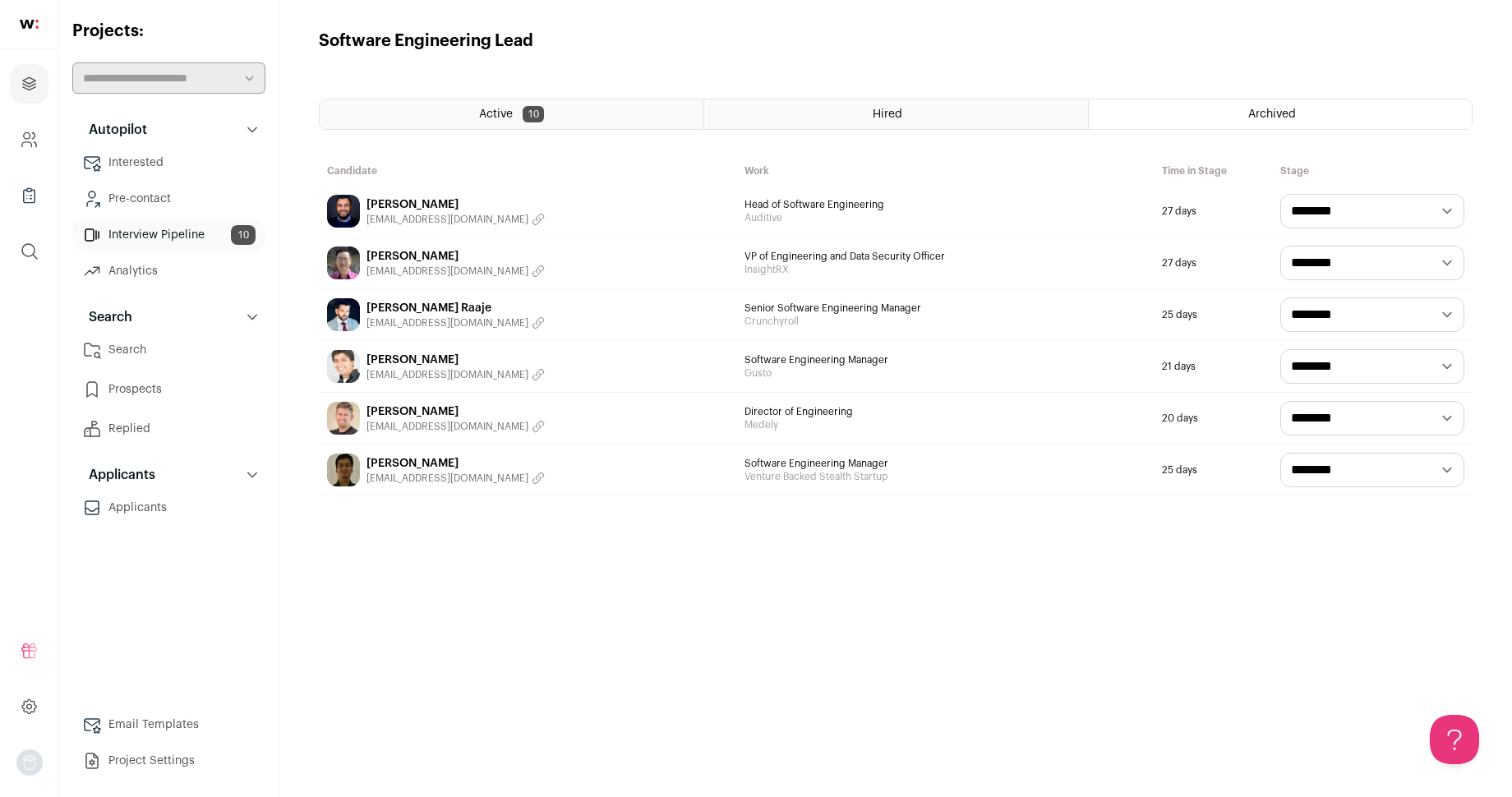 click on "Active" at bounding box center (496, 114) 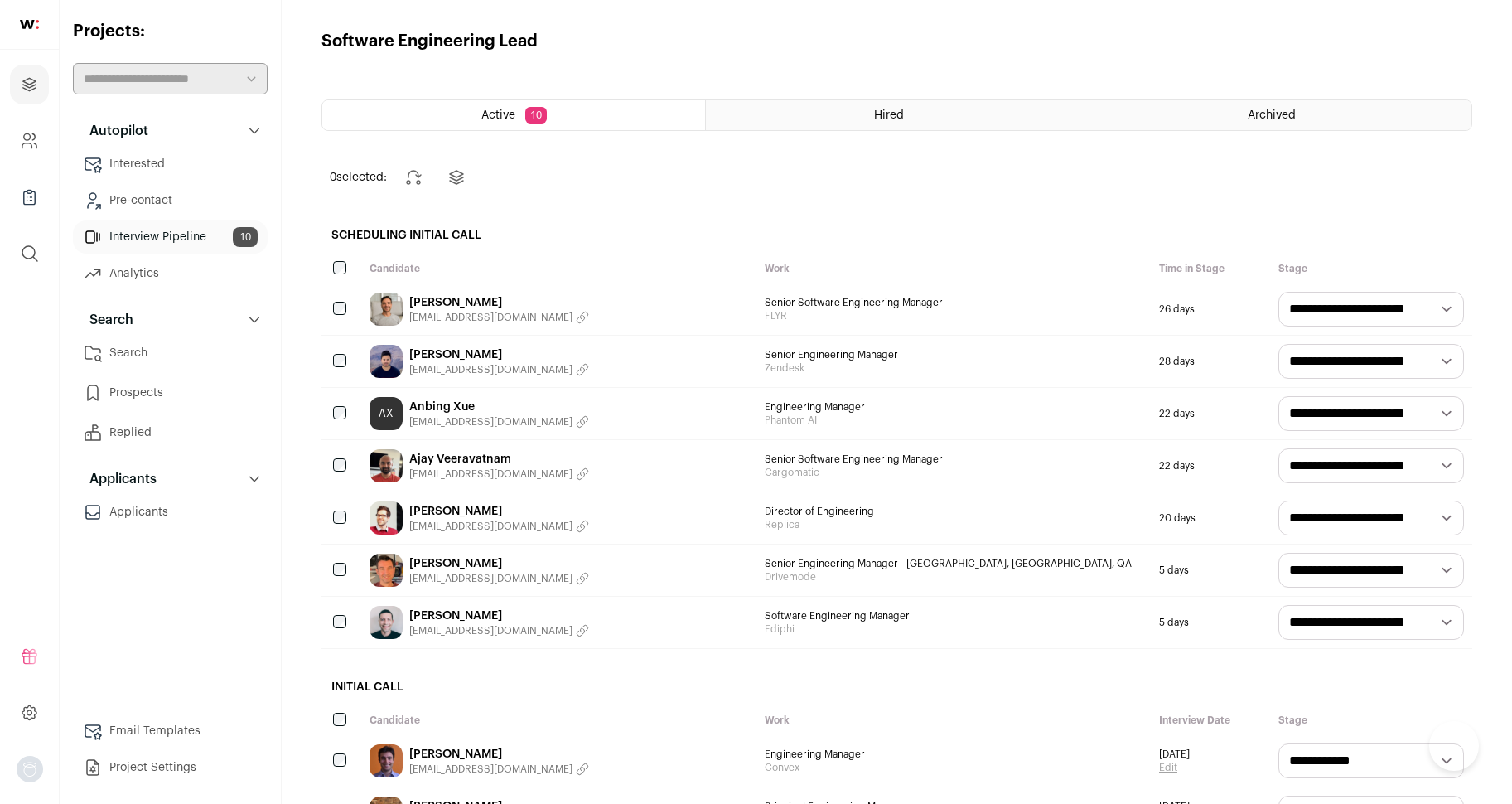 click on "[PERSON_NAME]" at bounding box center [499, 303] 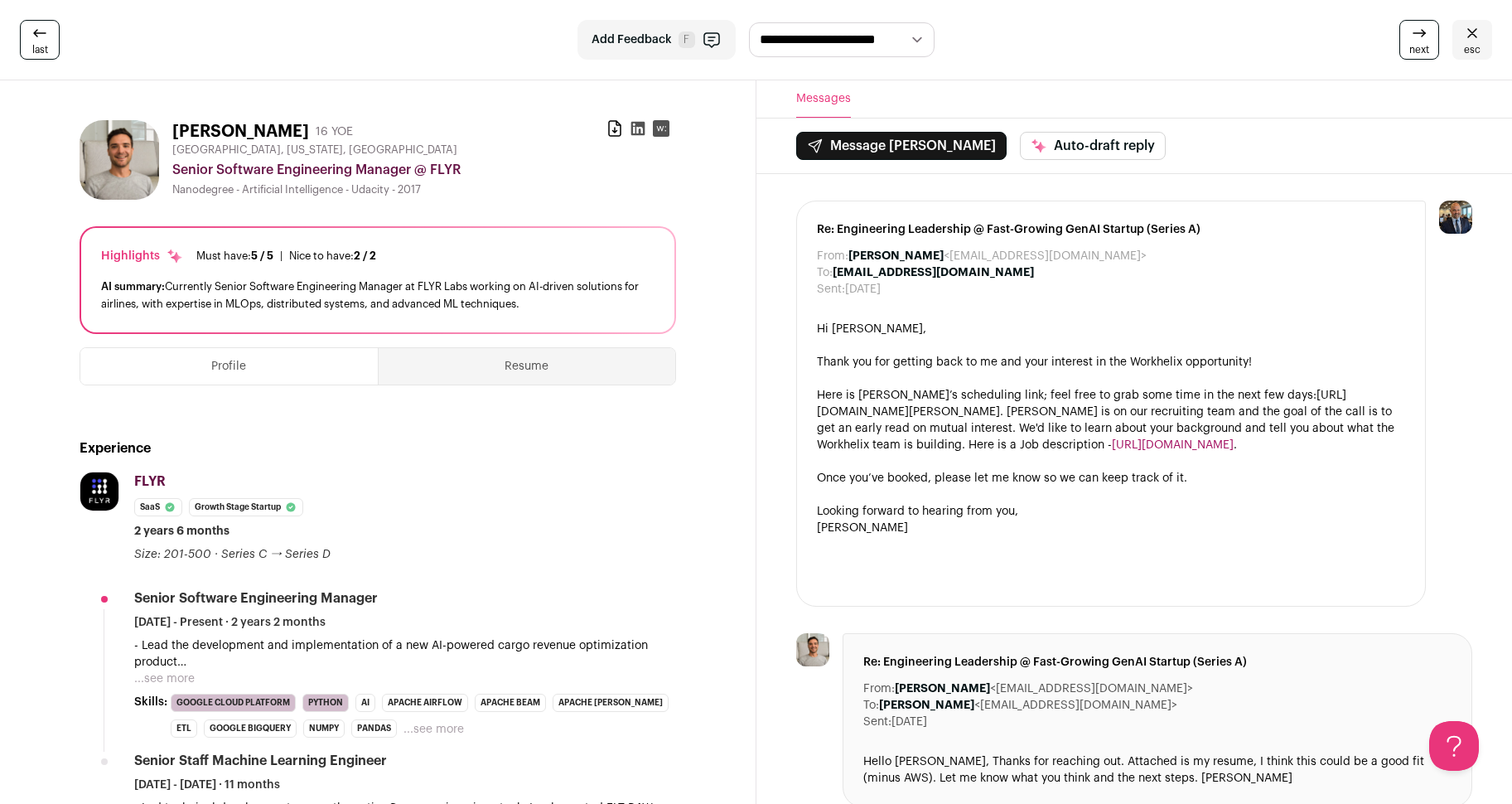 scroll, scrollTop: 0, scrollLeft: 0, axis: both 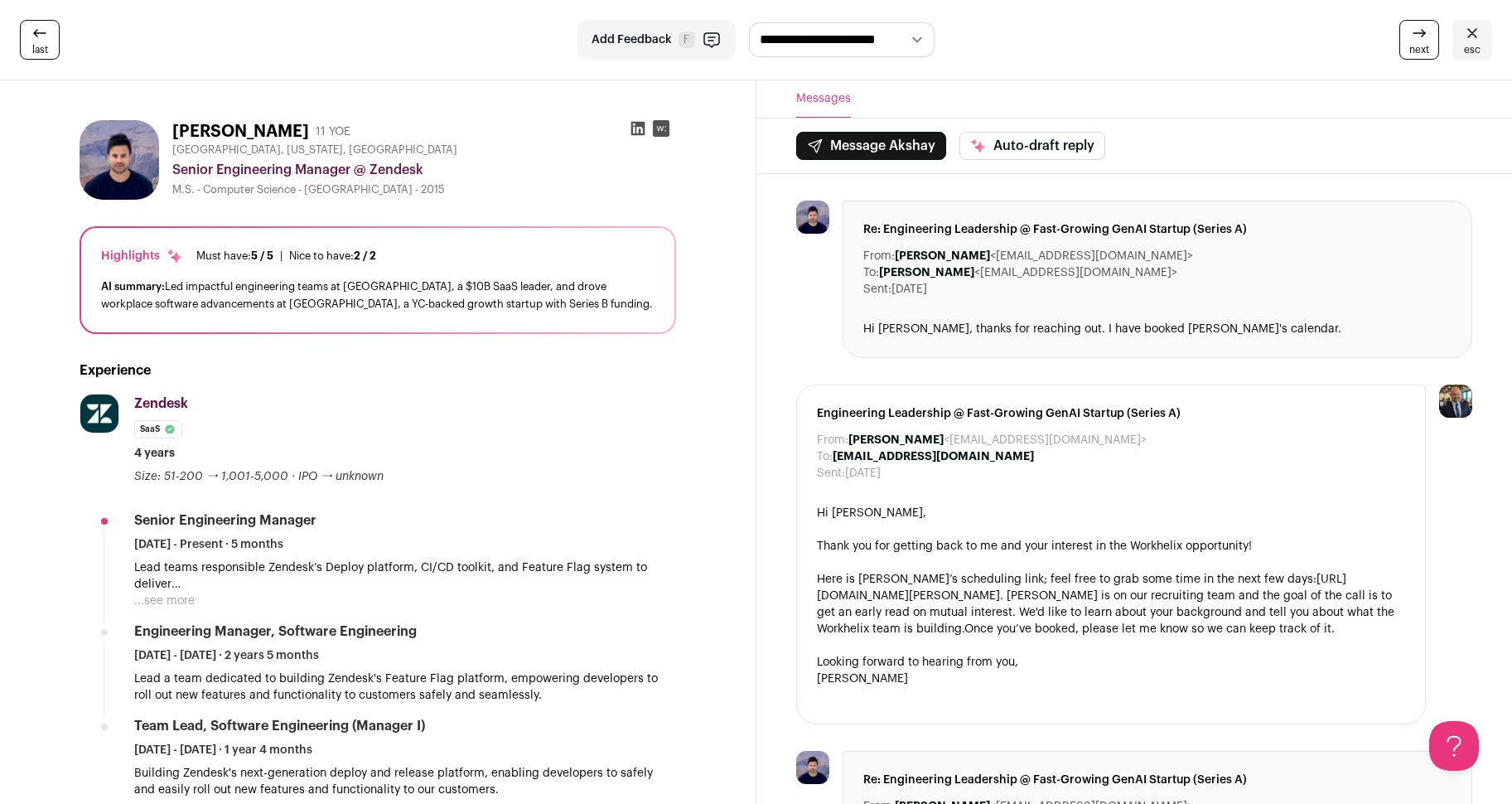 select on "********" 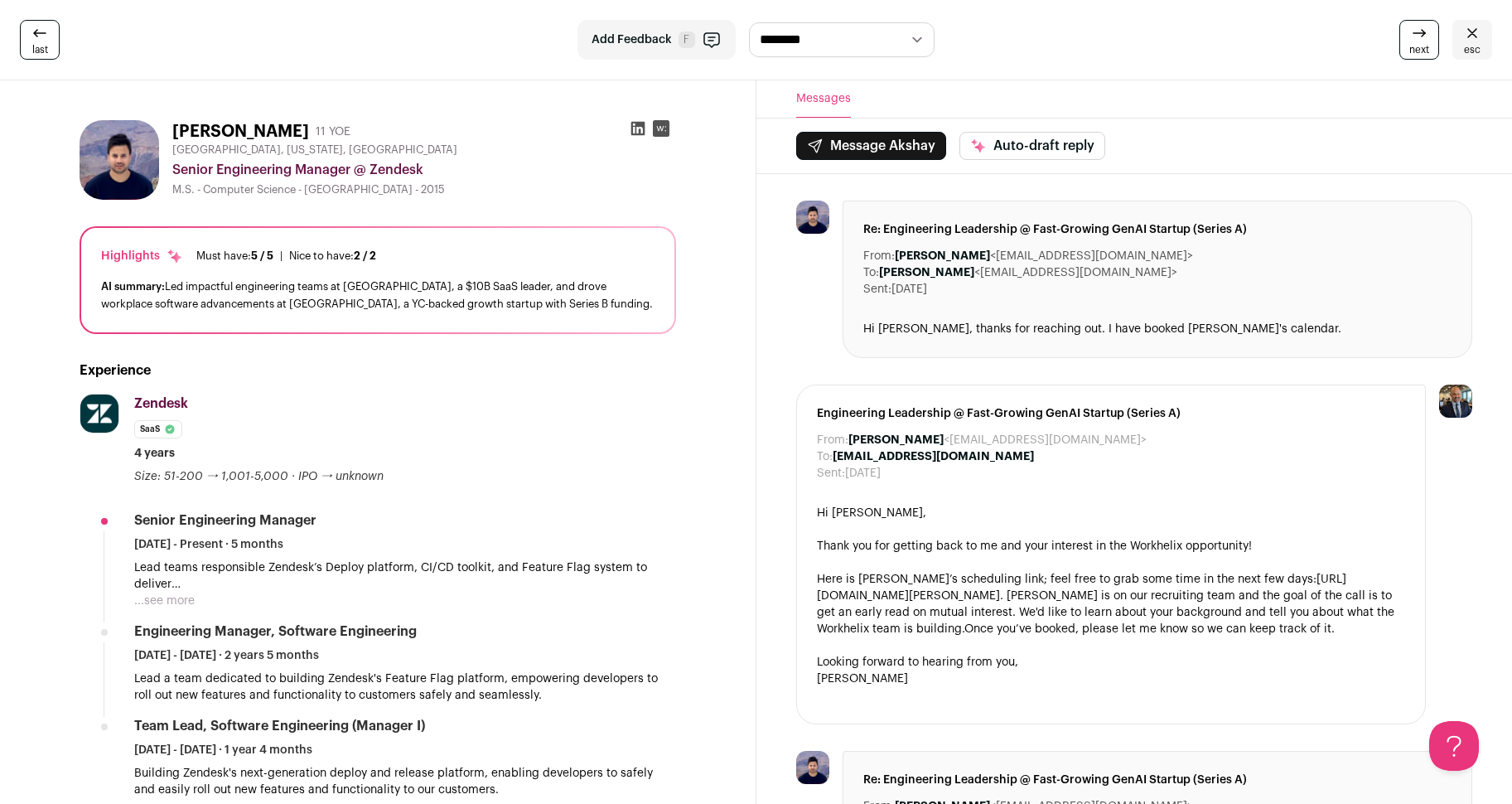 click on "********" at bounding box center (0, 0) 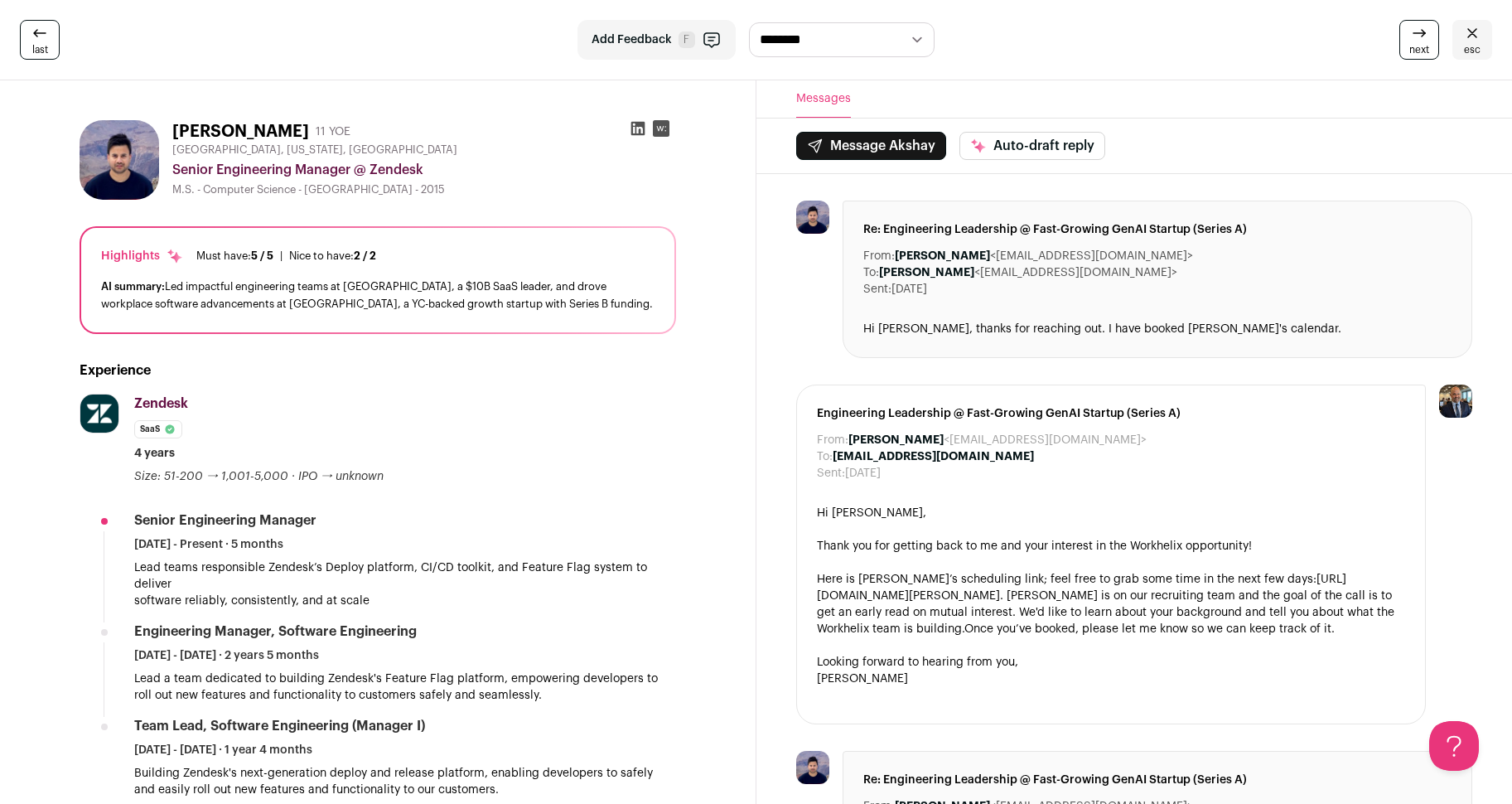scroll, scrollTop: 0, scrollLeft: 0, axis: both 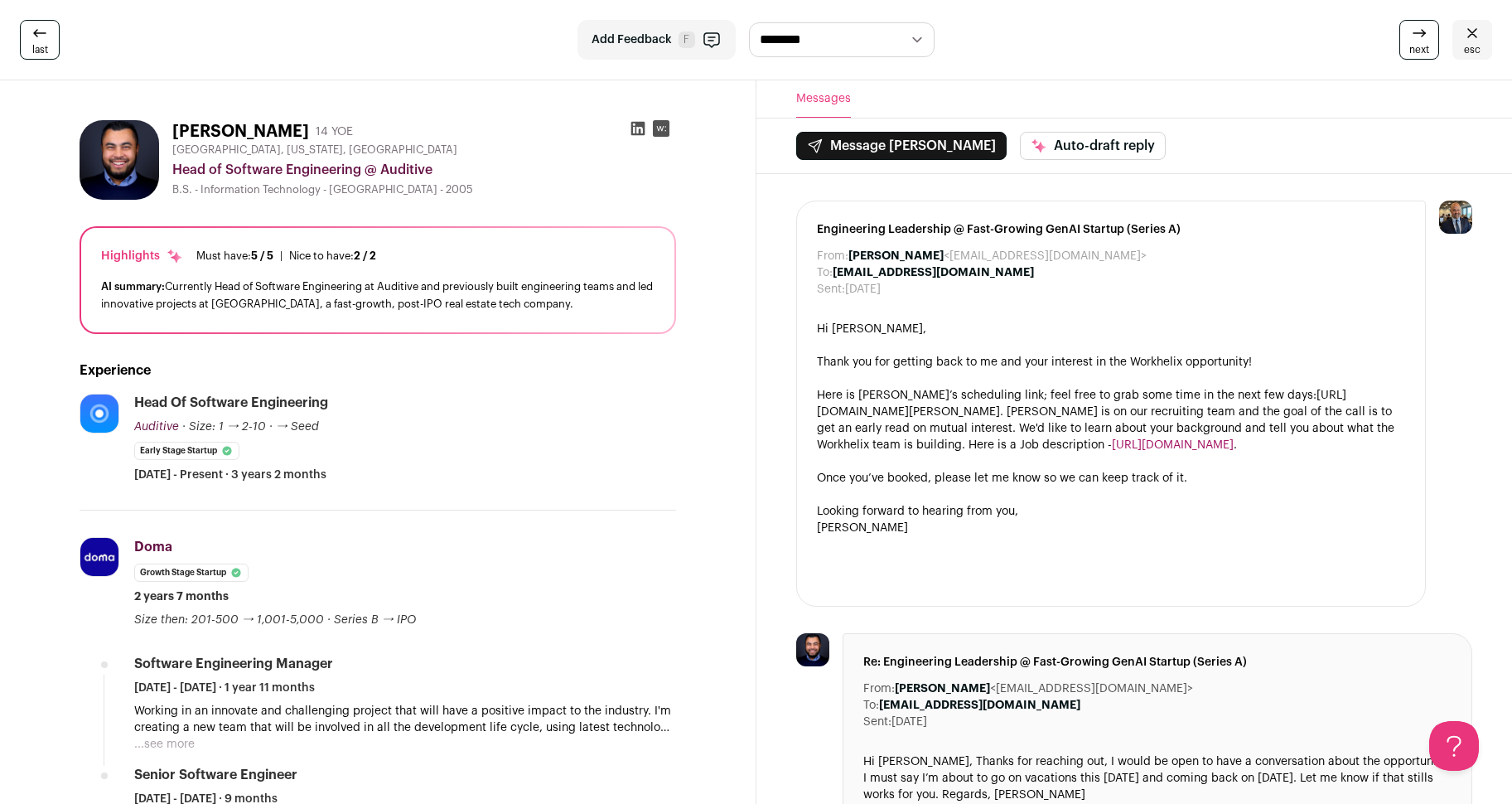 click on "esc" at bounding box center [1472, 50] 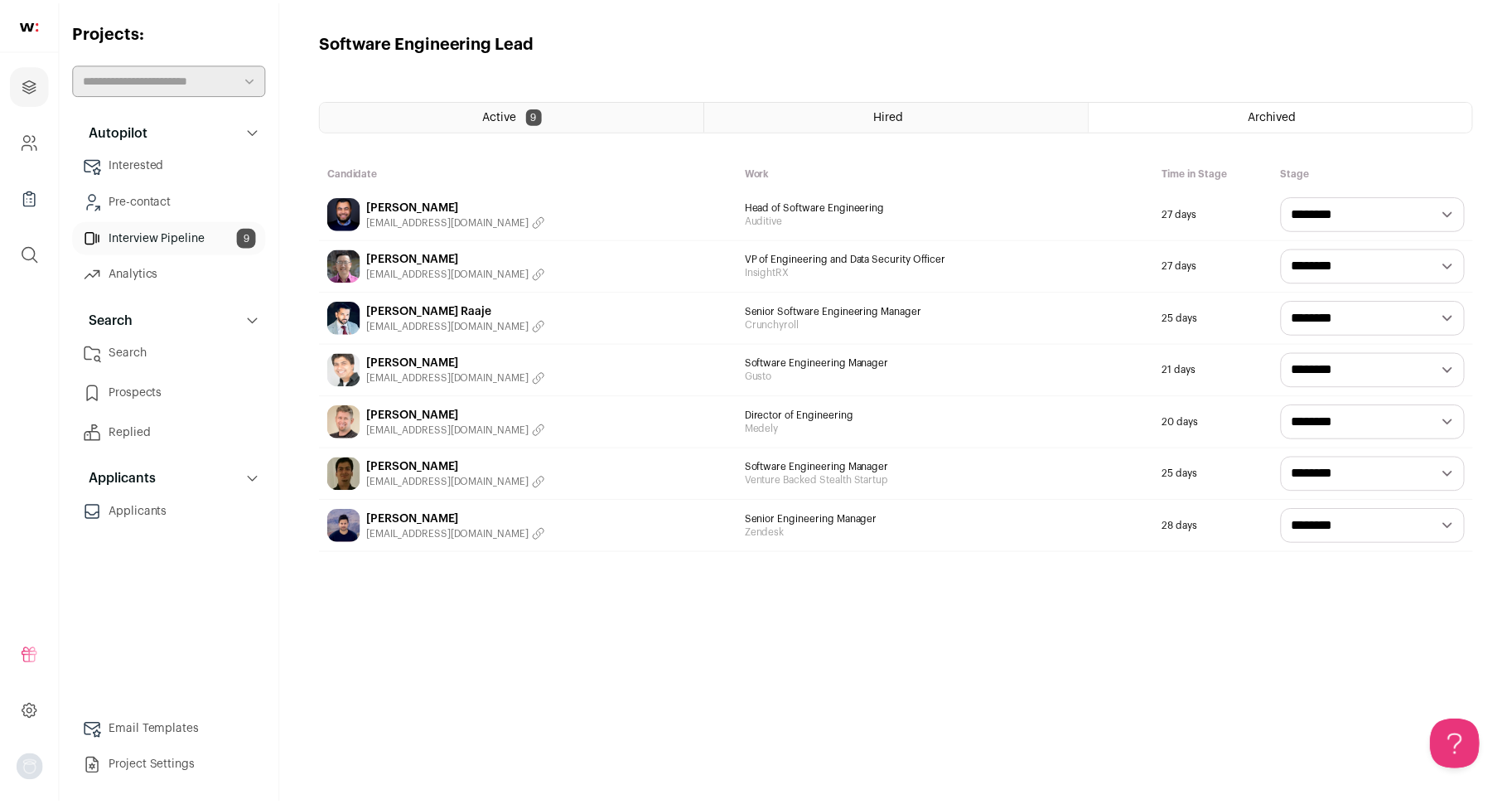 scroll, scrollTop: 0, scrollLeft: 0, axis: both 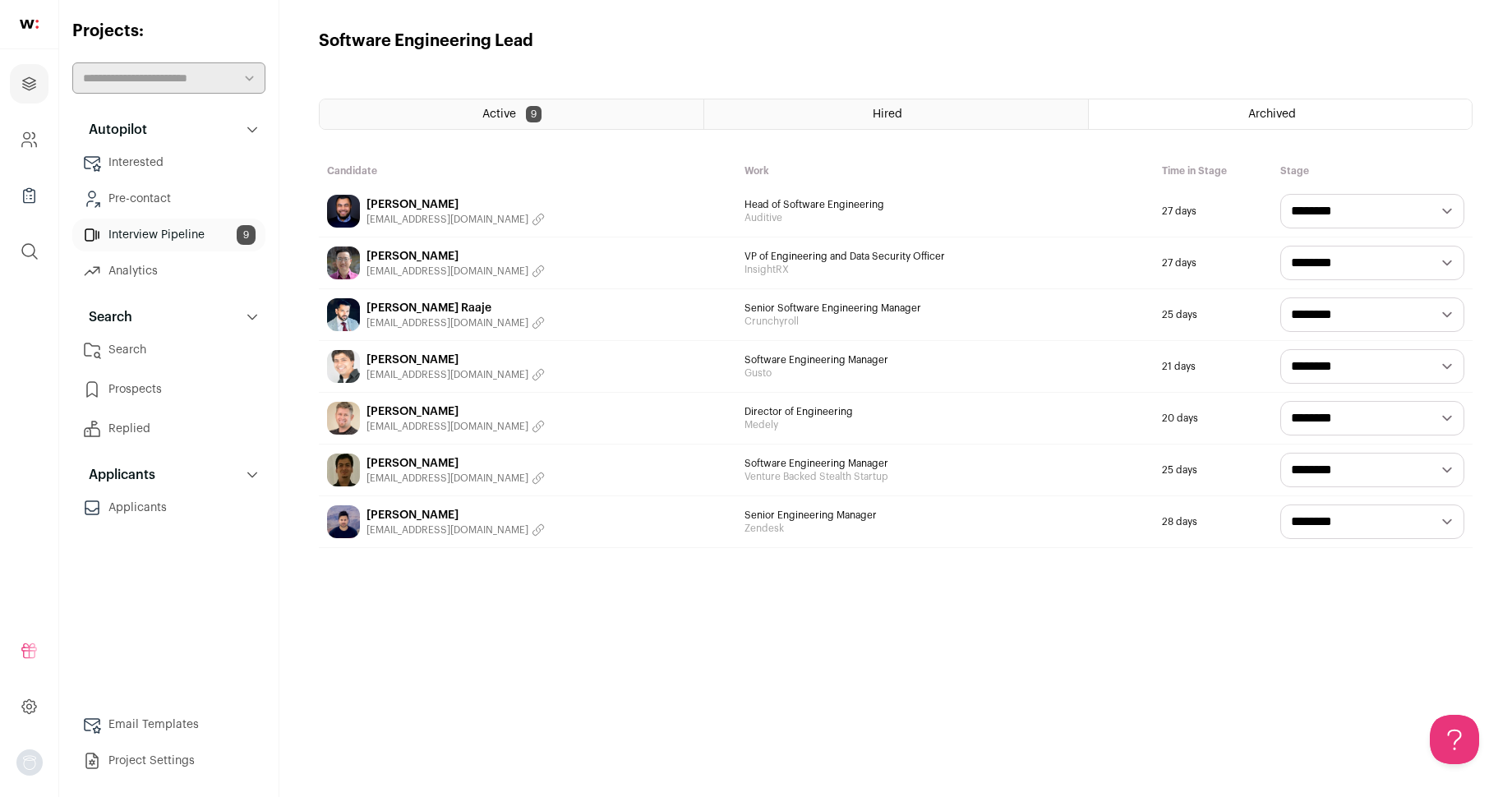 click on "9" at bounding box center [533, 114] 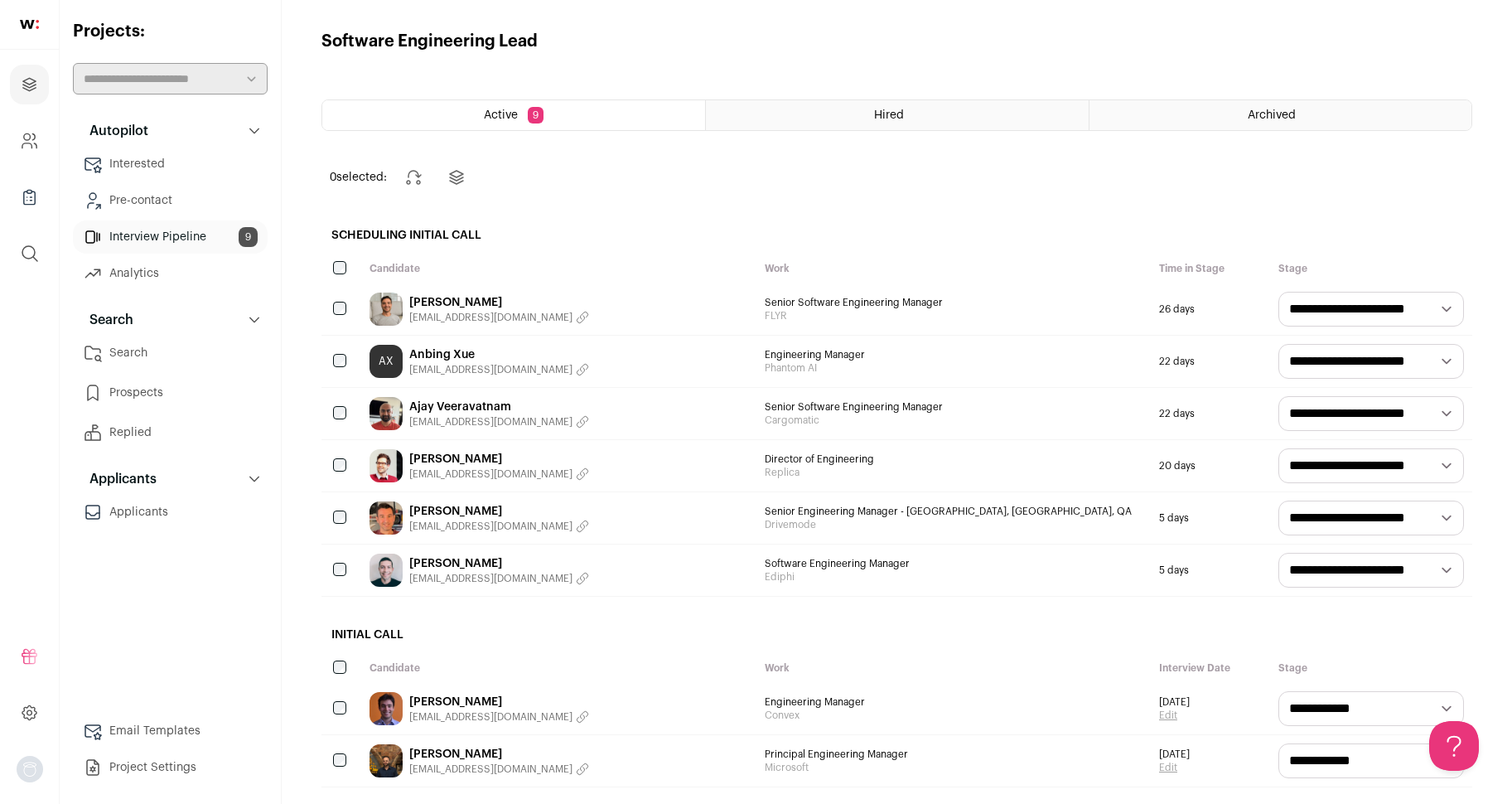 scroll, scrollTop: 0, scrollLeft: 0, axis: both 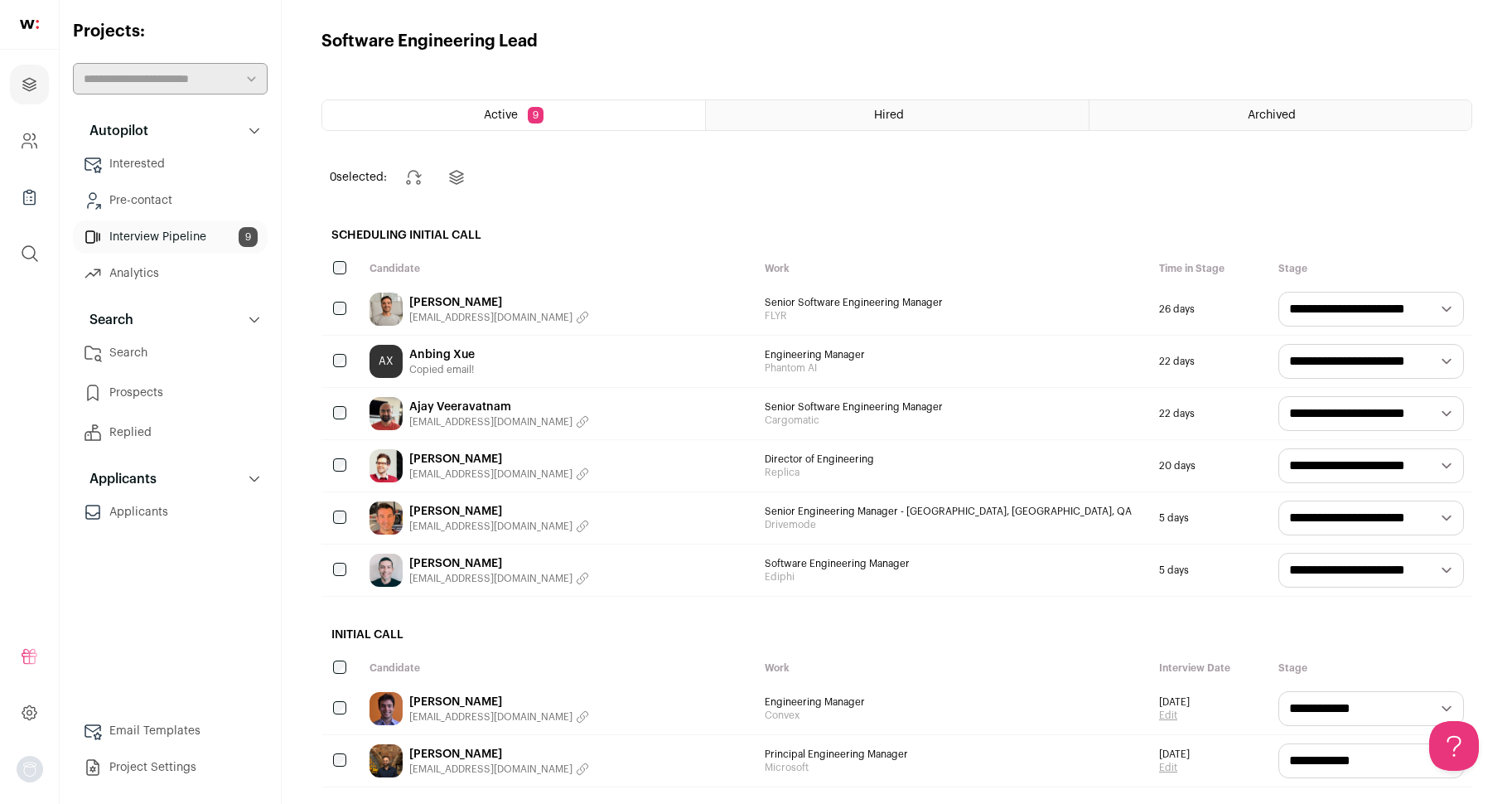 click on "Anbing Xue" at bounding box center [442, 355] 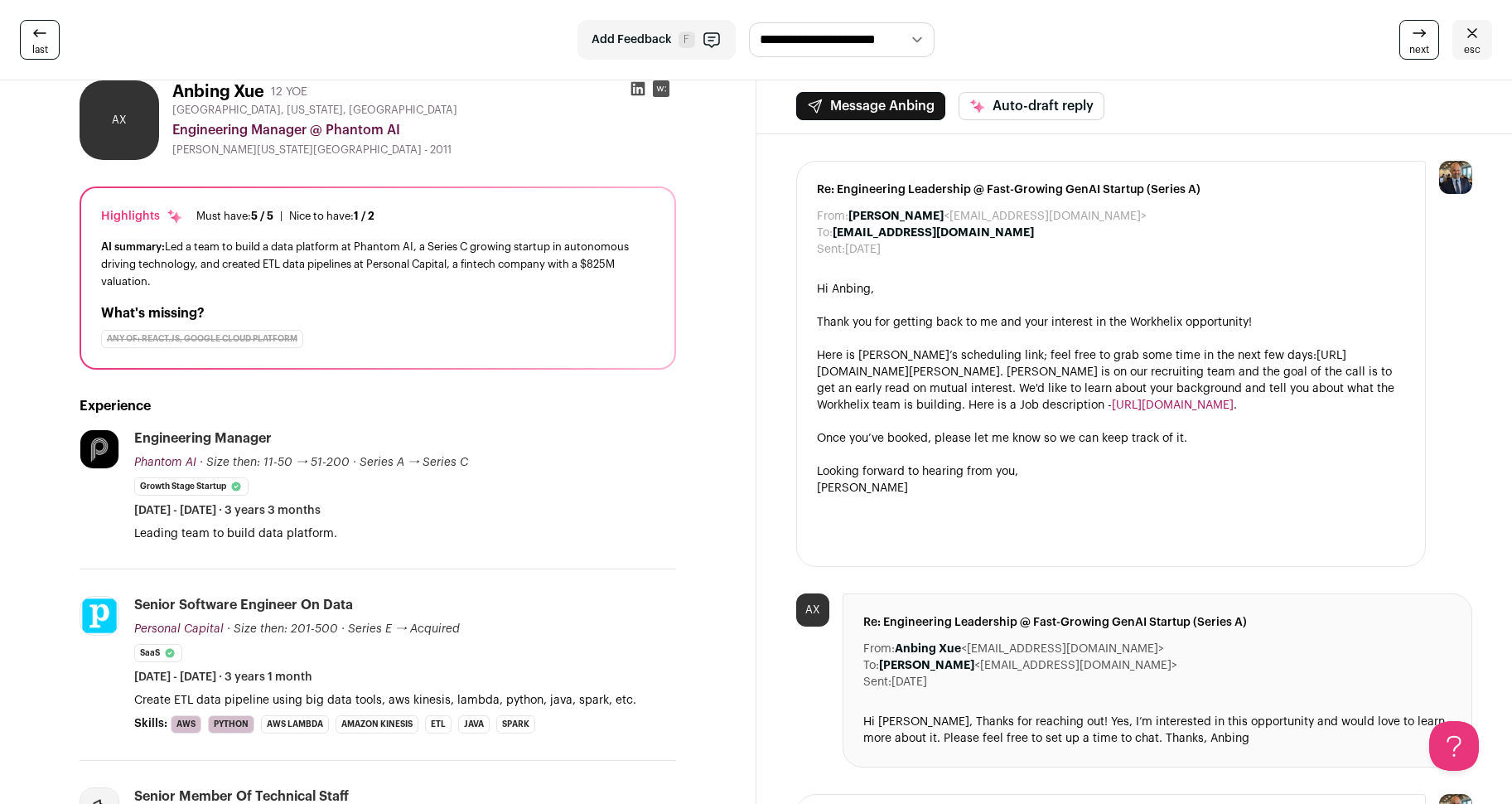 scroll, scrollTop: 0, scrollLeft: 0, axis: both 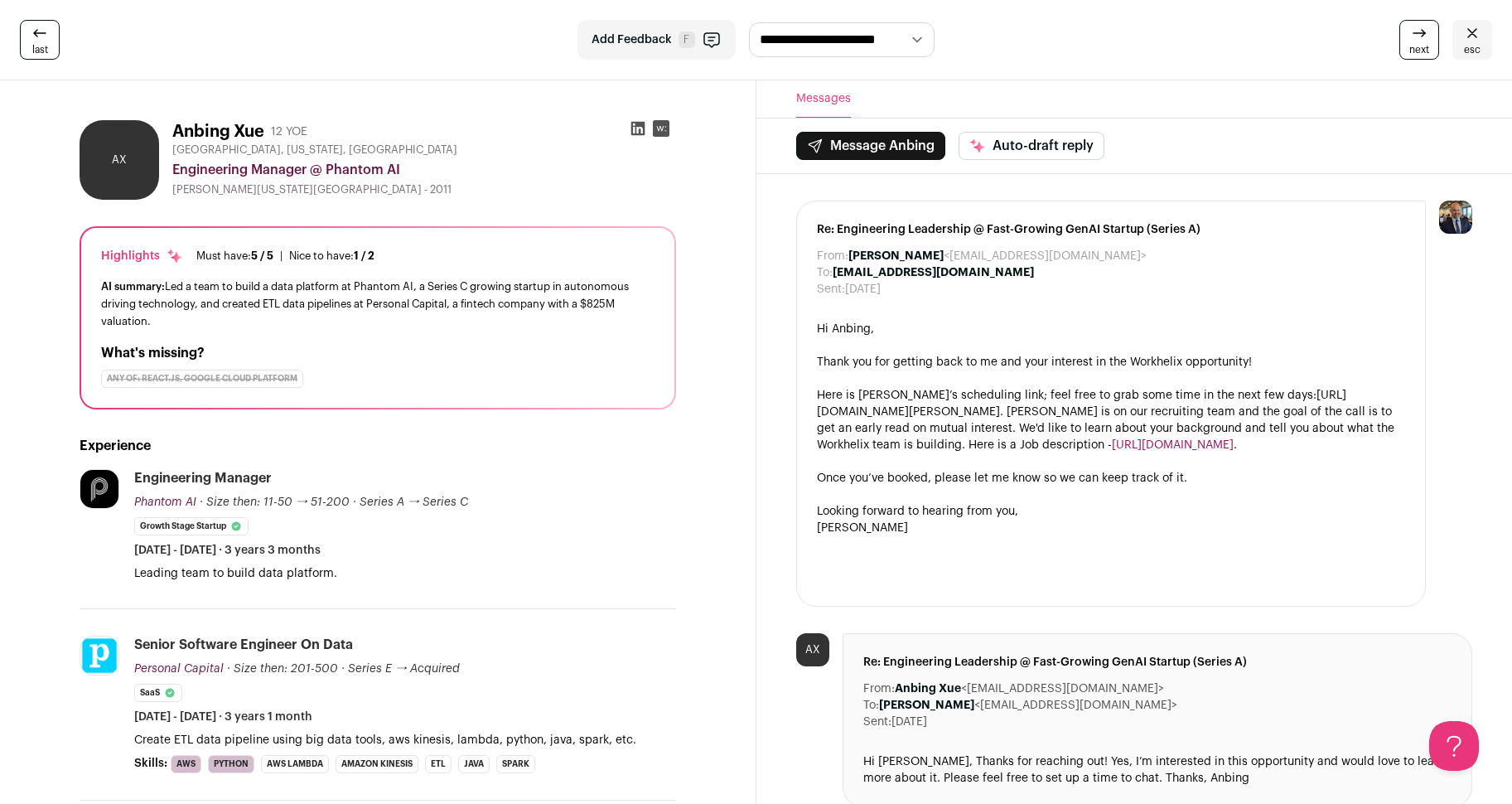 drag, startPoint x: 266, startPoint y: 132, endPoint x: 176, endPoint y: 135, distance: 90.04999 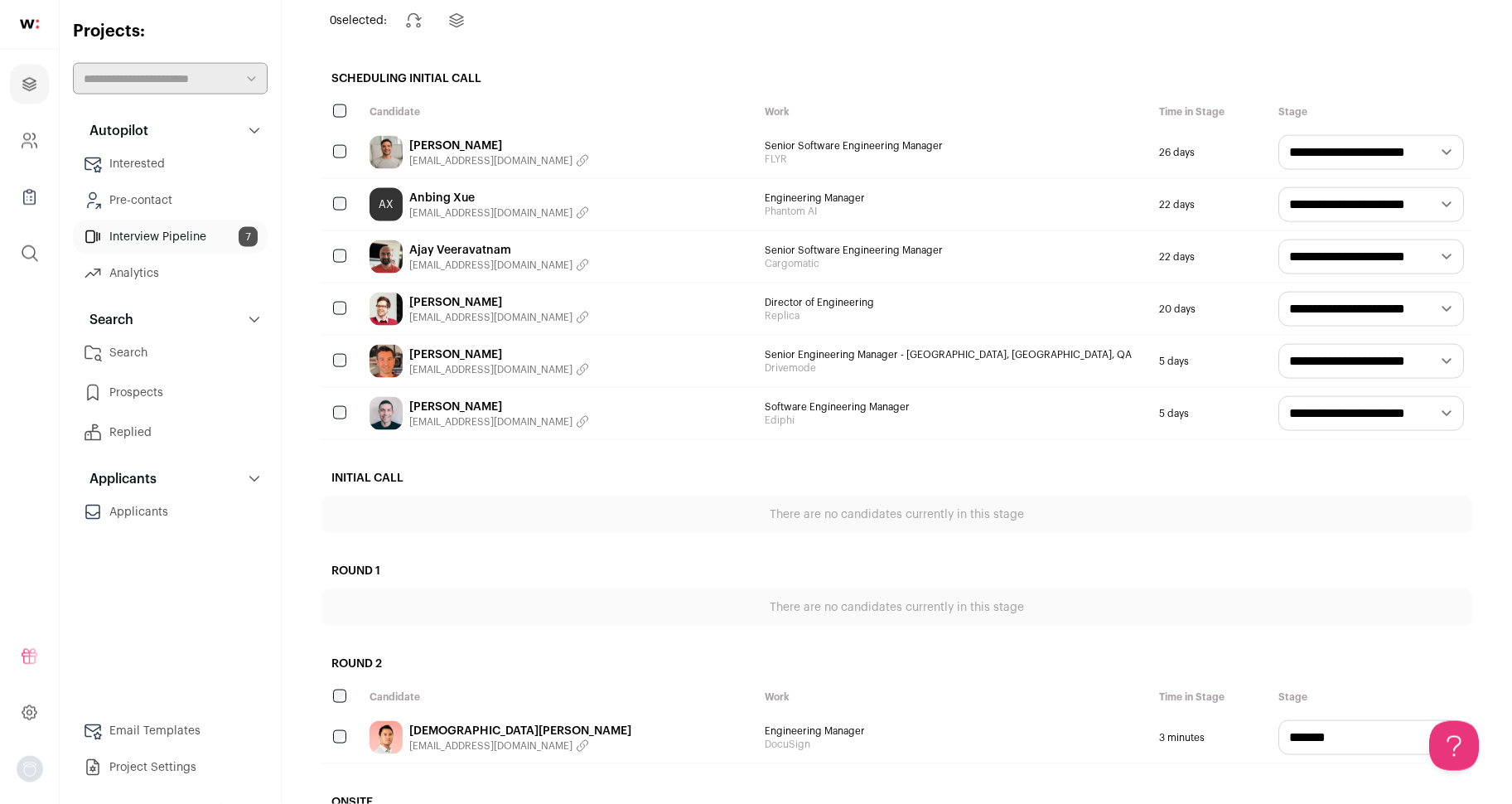 scroll, scrollTop: 159, scrollLeft: 0, axis: vertical 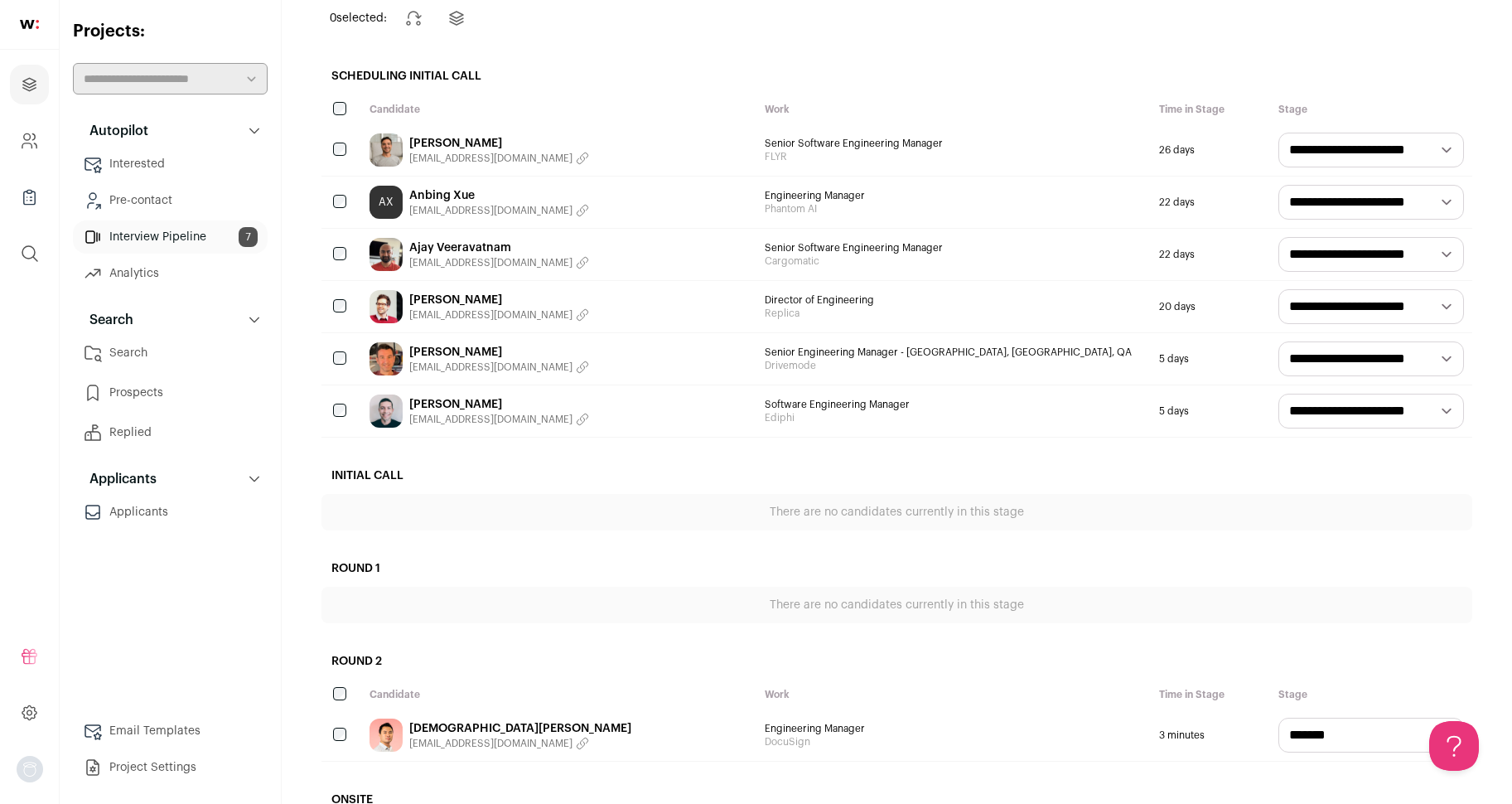 click on "[PERSON_NAME]" at bounding box center [499, 404] 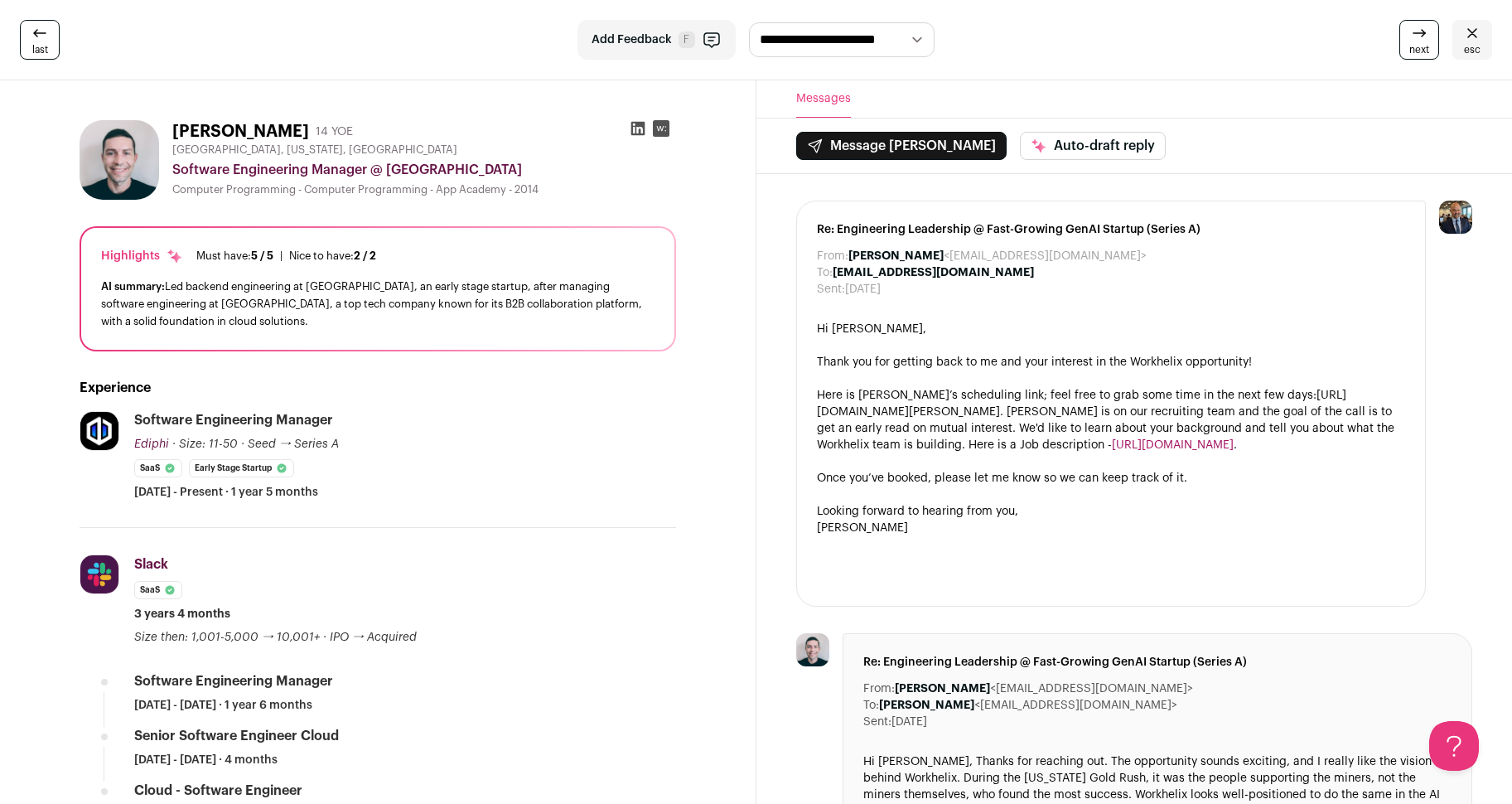 scroll, scrollTop: 0, scrollLeft: 0, axis: both 